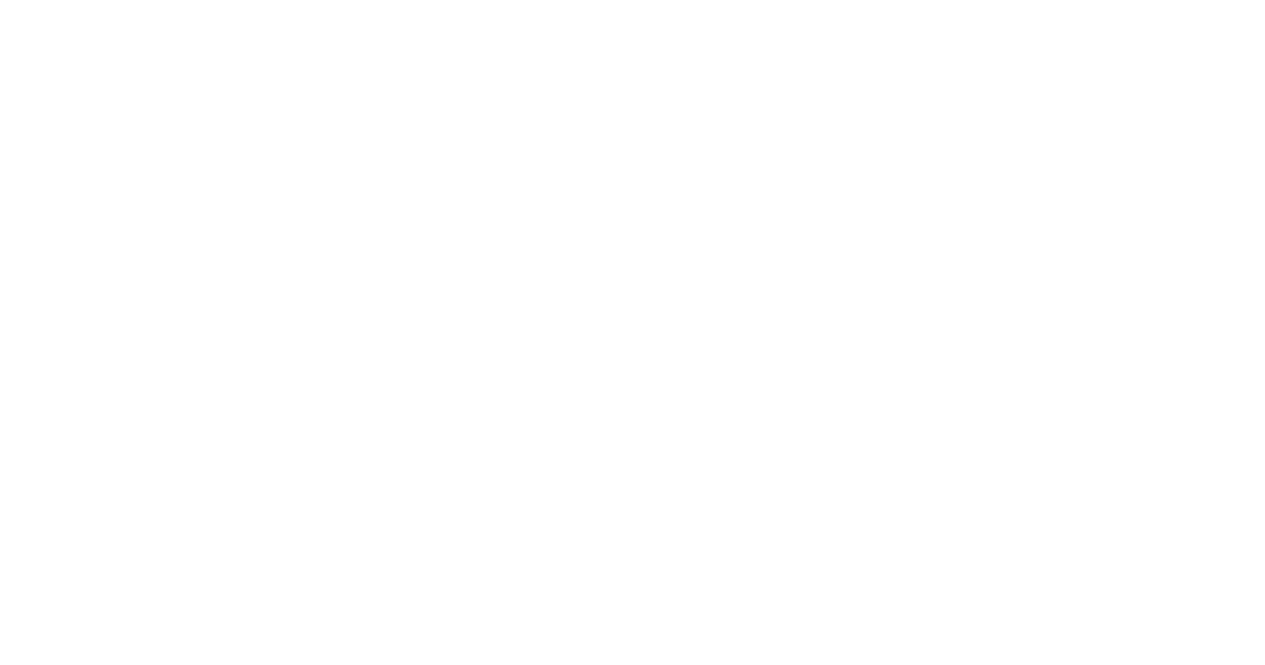 scroll, scrollTop: 0, scrollLeft: 0, axis: both 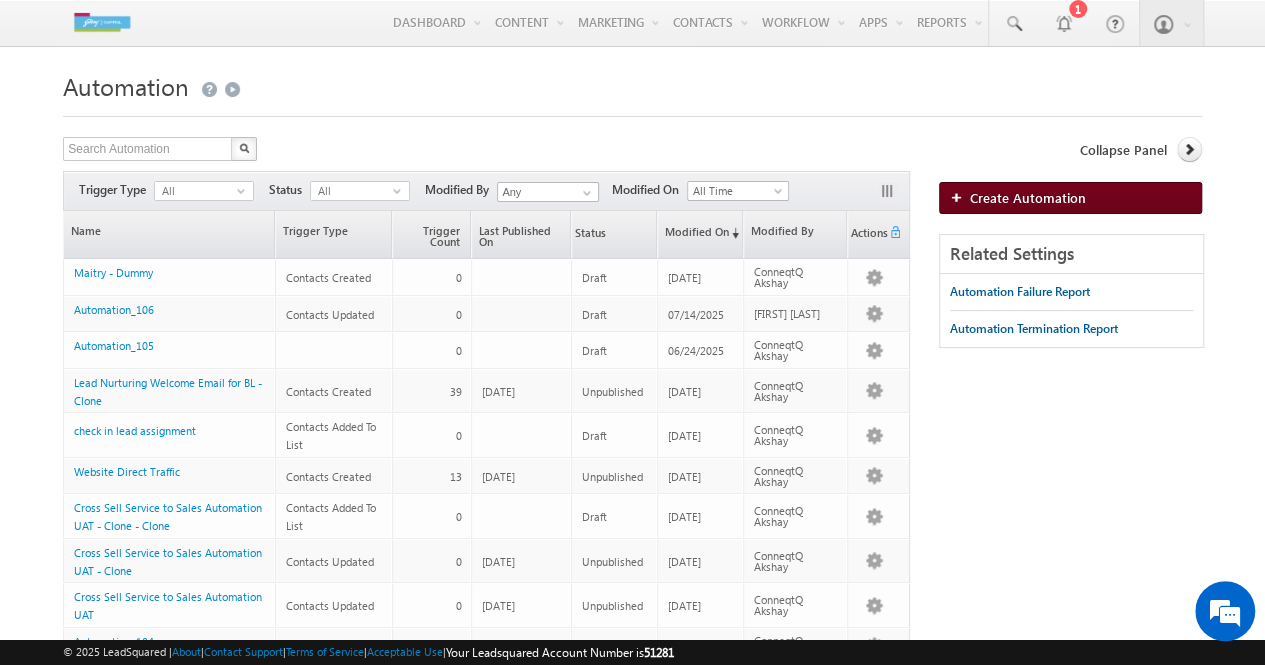 click on "Create Automation" at bounding box center (1028, 197) 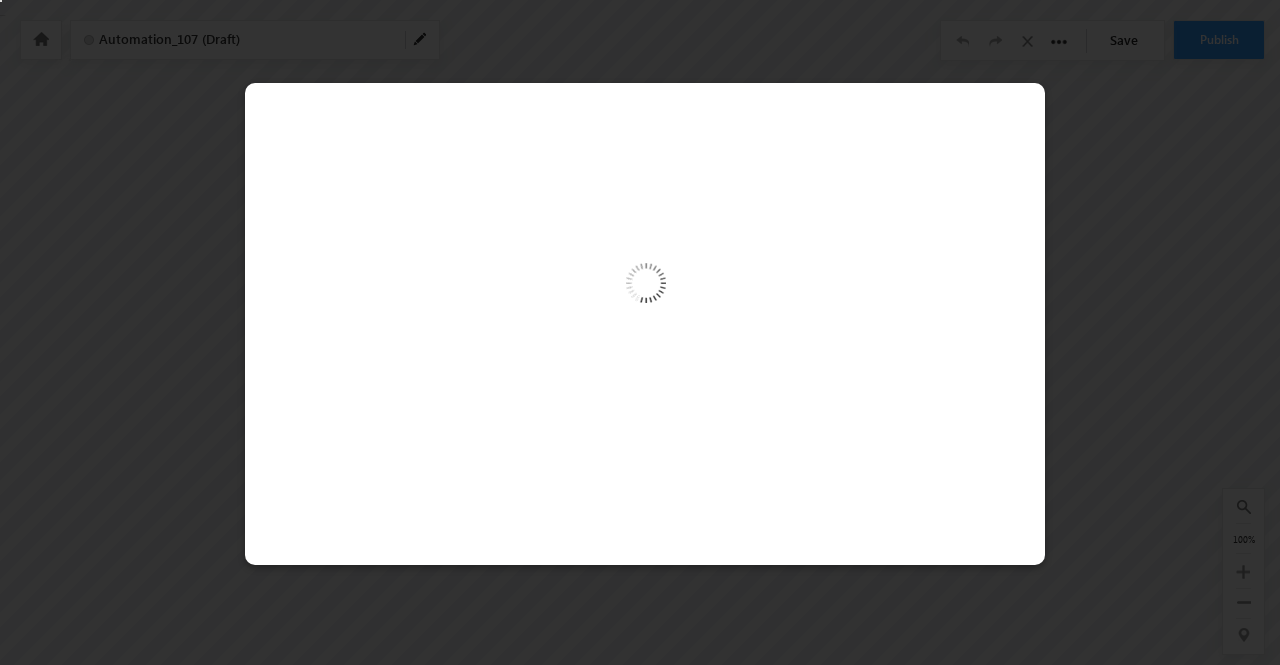 scroll, scrollTop: 0, scrollLeft: 0, axis: both 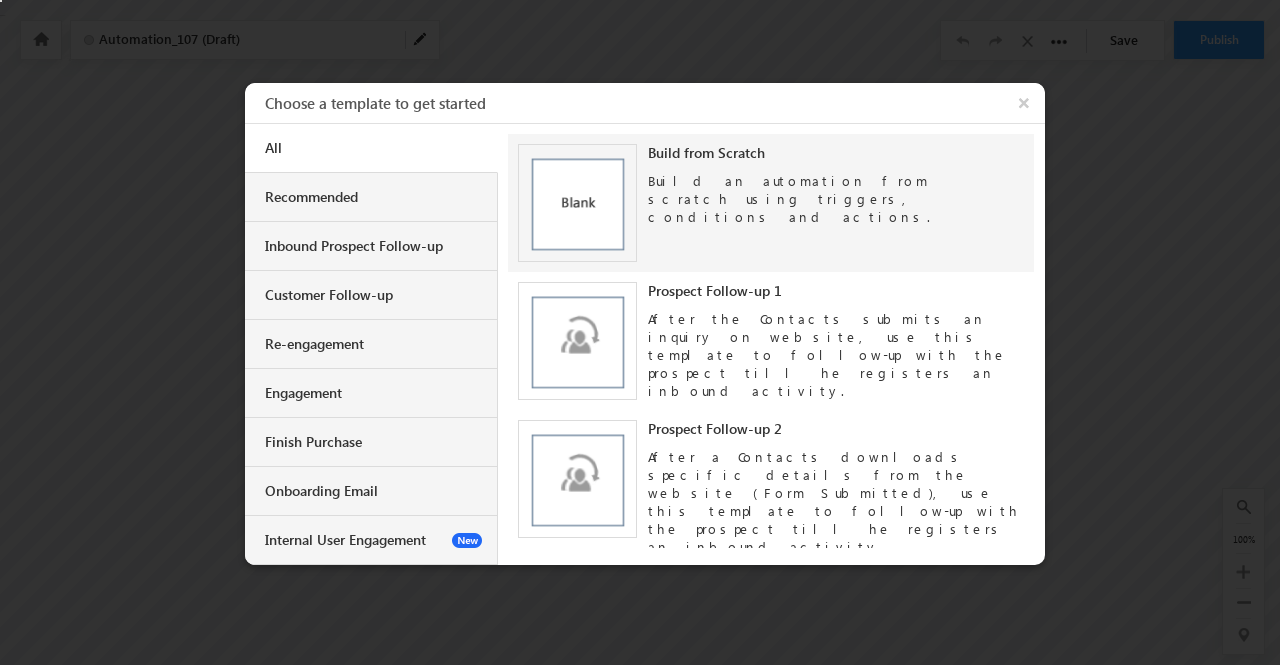 click on "Build an automation from scratch using triggers, conditions and actions." at bounding box center (836, 194) 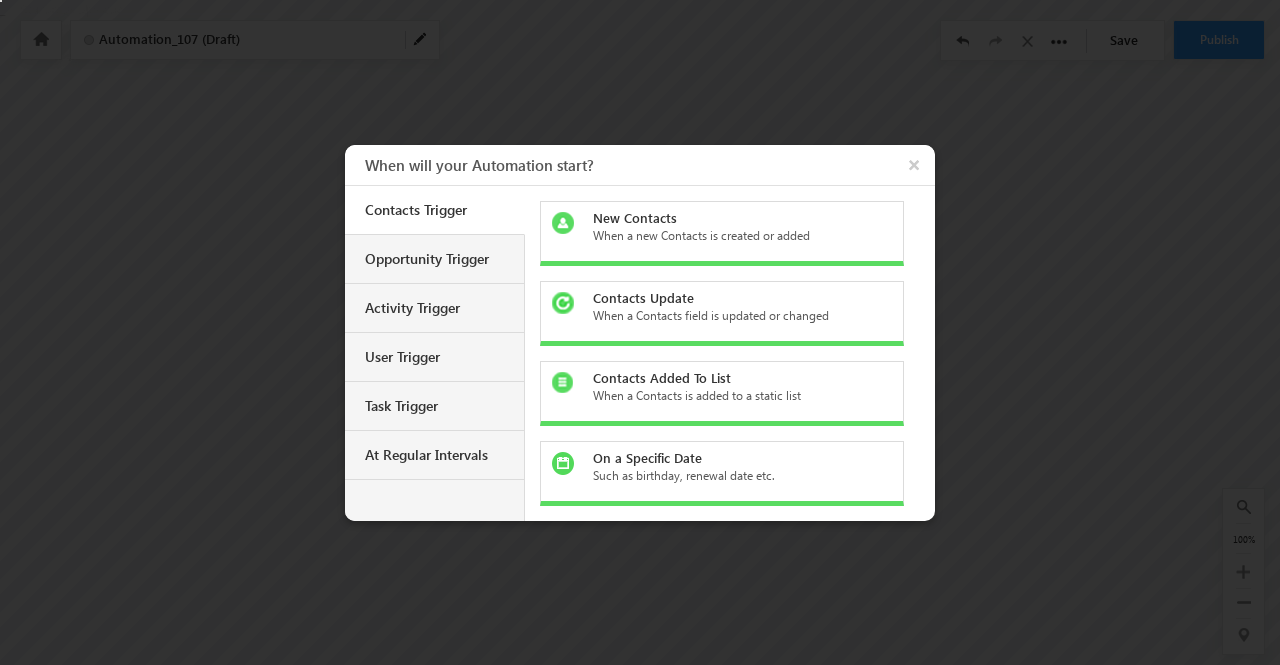 click on "Contacts Update" at bounding box center [734, 298] 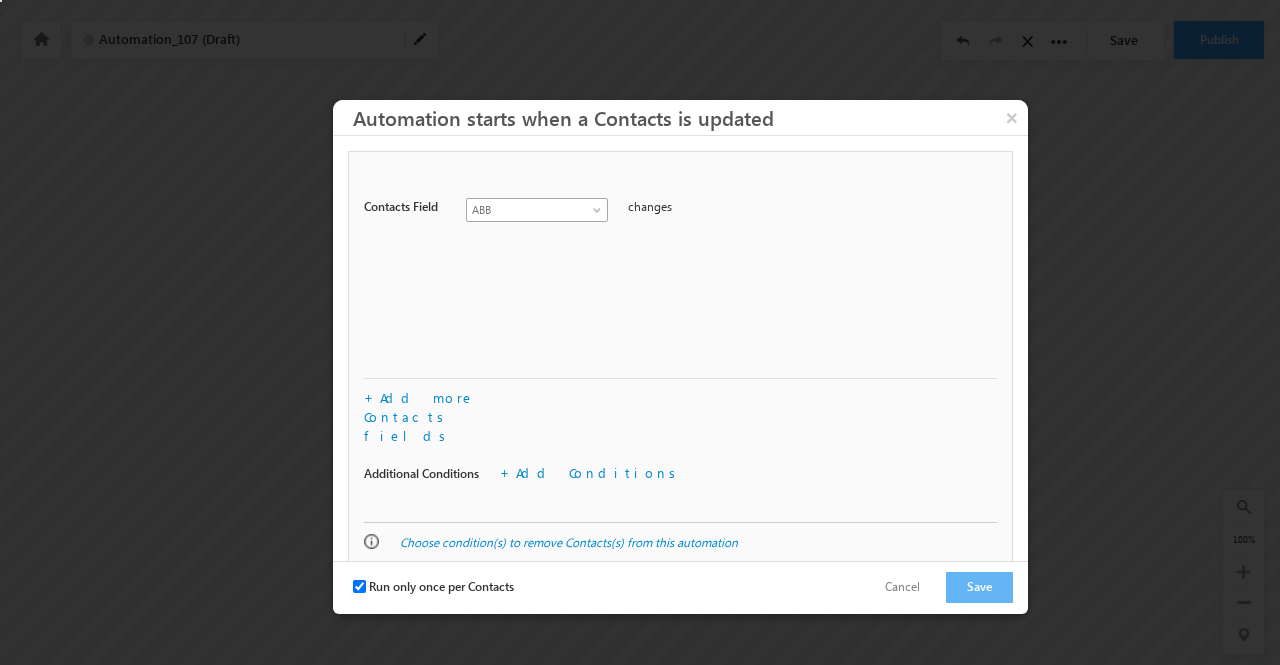 click at bounding box center (599, 214) 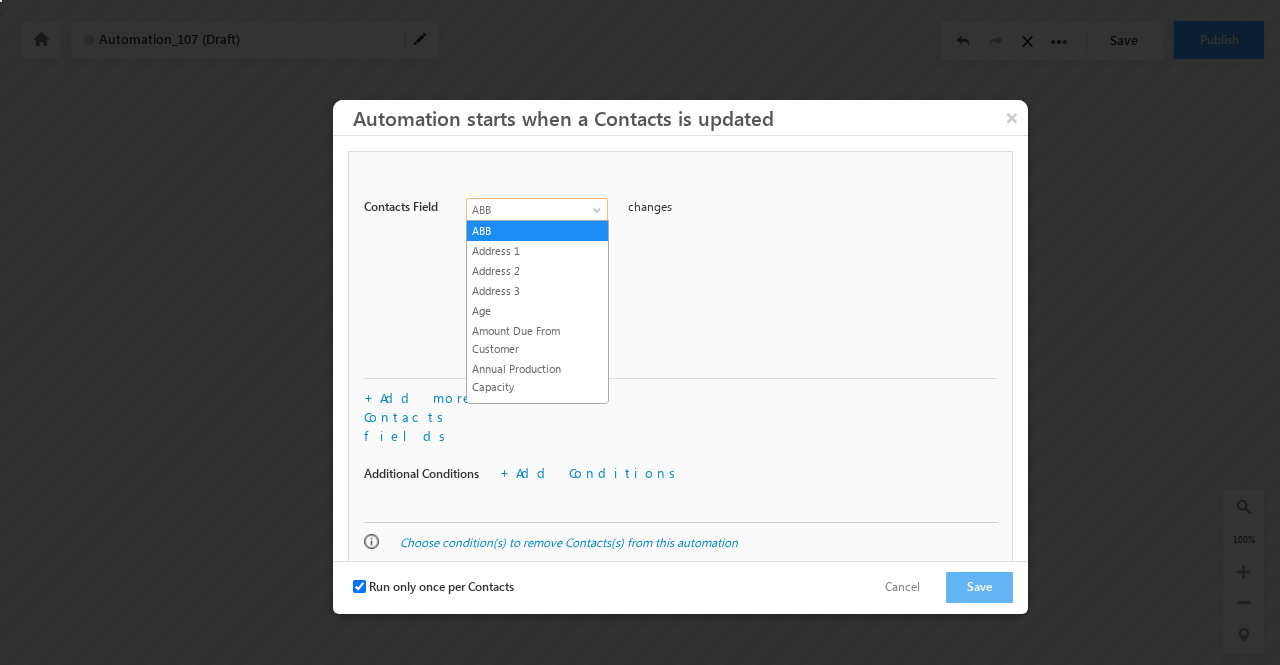 scroll, scrollTop: 3430, scrollLeft: 0, axis: vertical 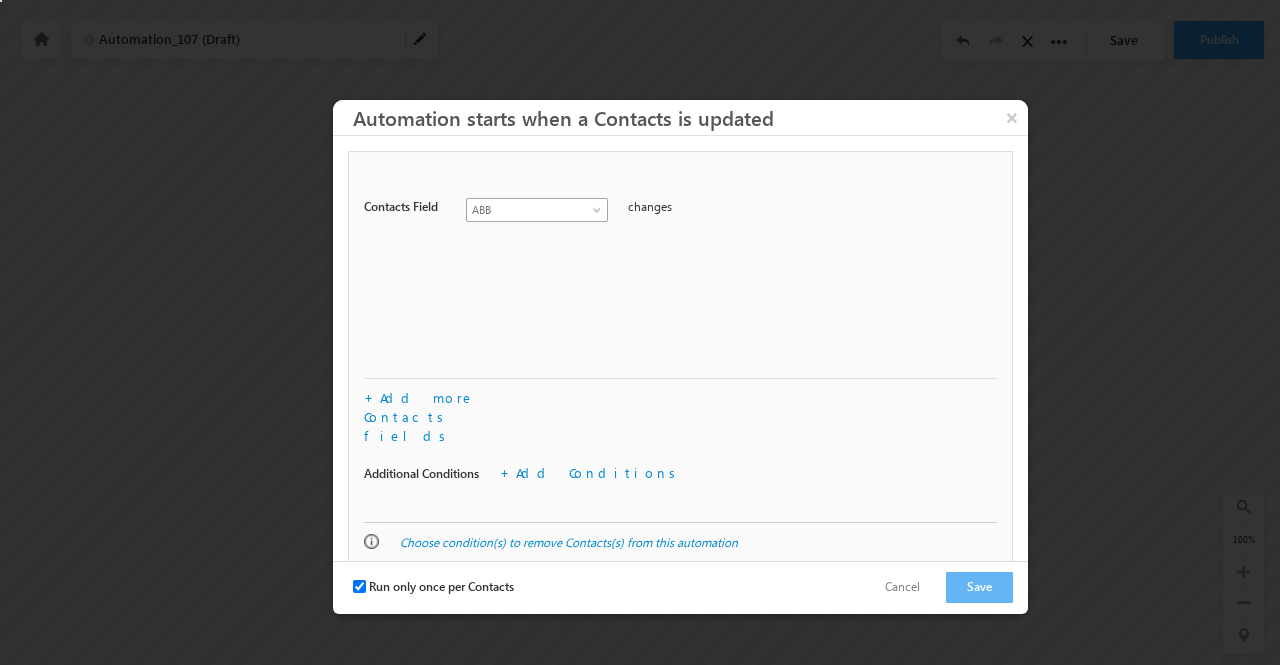 click on "ABB" at bounding box center [531, 210] 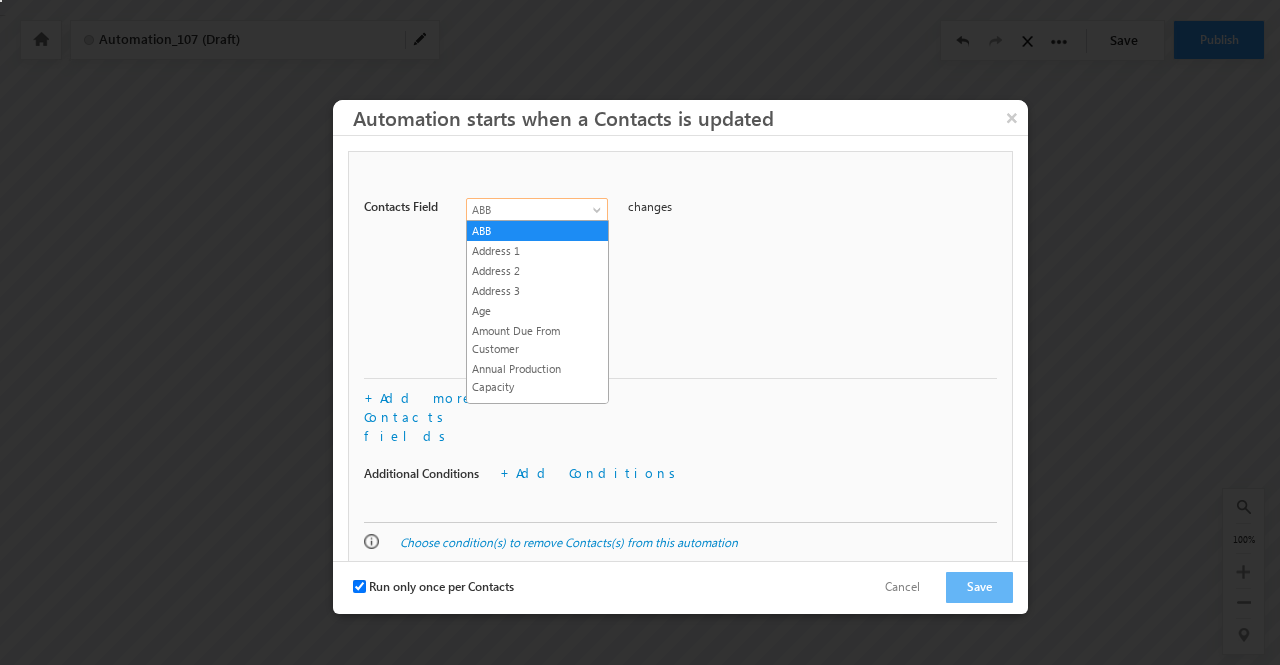 click on "ABB" at bounding box center [531, 210] 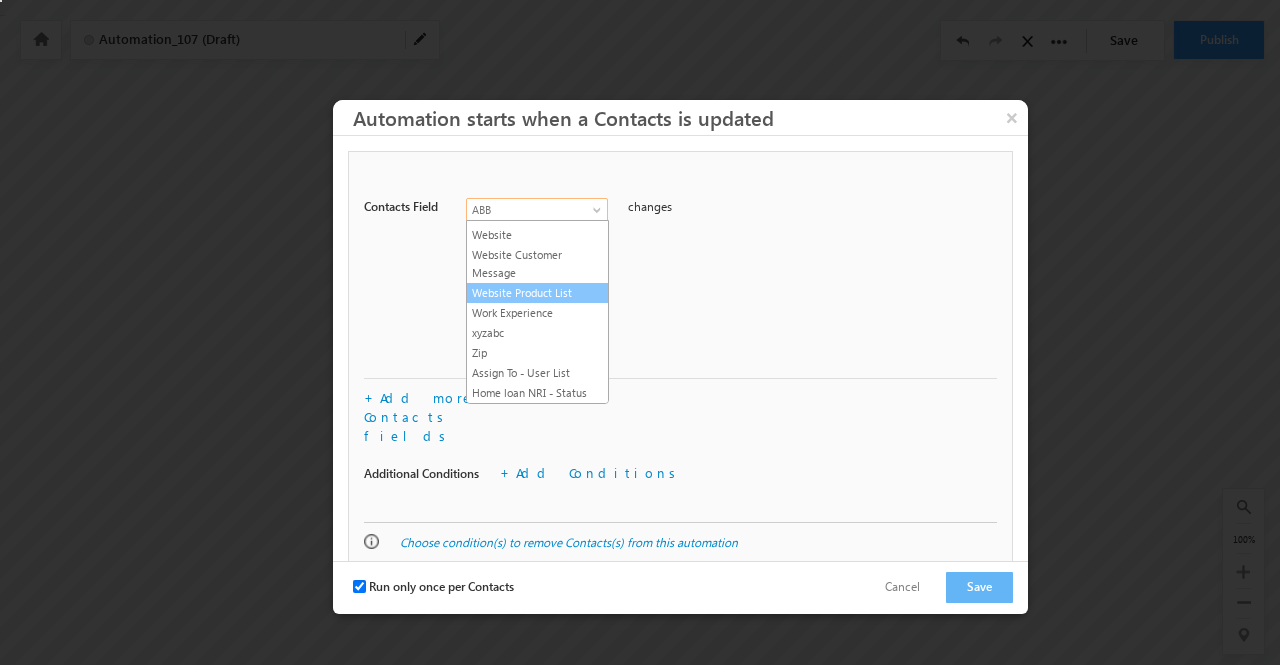 scroll, scrollTop: 5389, scrollLeft: 0, axis: vertical 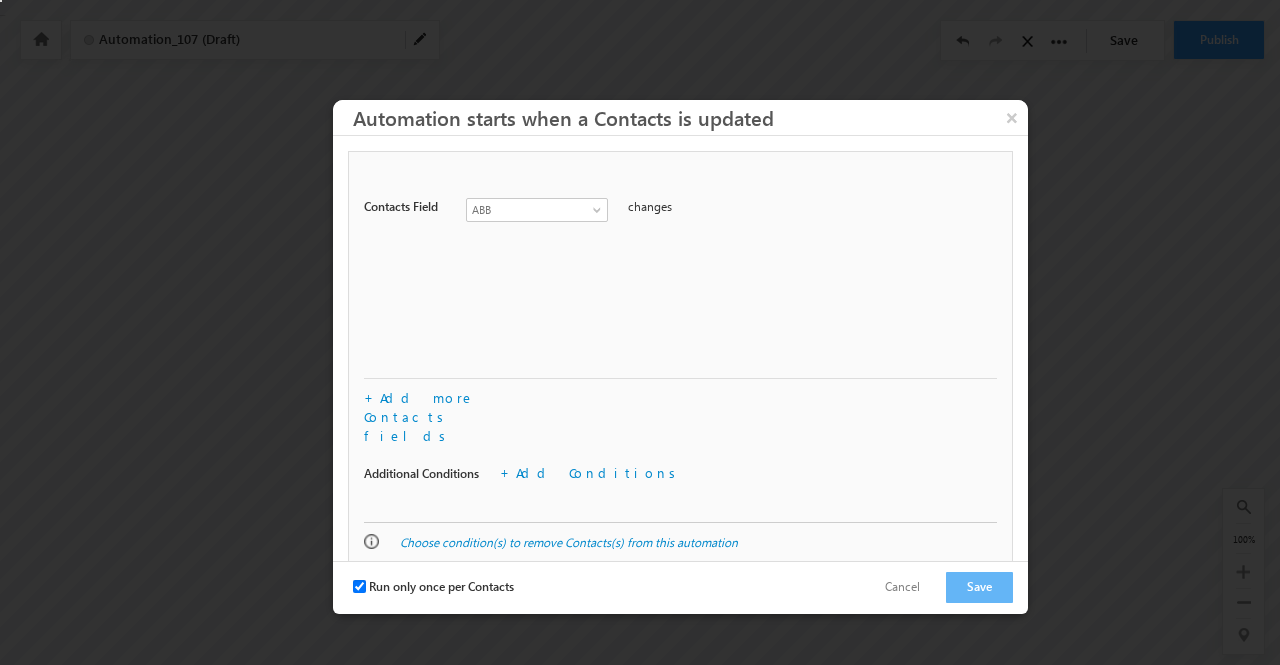 click on "Contacts Field ABB Address 1 Address 2 Address 3 Age Amount Due From Customer Annual Production Capacity Any EMI outflow Applicant Type Assign To_1 Booking Date Business Vintage Channel Partner Code Channel Partner Name Channel Partners Channel Partners Code CIBIL CC_Utilization CIBIL DPD_30_L6M CIBIL DPD_90_L6M CIBIL Enquires_L3M CIBIL Indicator CIBIL Score CIBIL Unsec_Max_Sanction_Amt CIBIL Writeoff_L12M CIBIL Writeoff_OS_L12M City City New Co Applicant 1 City Co applicant 1 DOB Co Applicant 1 Email New Co Applicant 1 First Name Co Applicant 1 Full Name Co Applicant 1 Income or Annual Turnover Co Applicant 1 Last Name Co Applicant 1 Mobile Number Co Applicant 1 Phone New Co applicant 1 Relation Co Applicant 2 City Co applicant 2 DOB Co Applicant 2 Email Id Co Applicant 2 First Name Co Applicant 2 Full Name Co Applicant 2 Income or Annual Turnover Co Applicant 2 Last Name Co Applicant 2 Mobile Number Co applicant 2 Relation Co Applicant 3 Email New Co Applicant 3 Full Name Co Applicant 3 Phone New" at bounding box center [680, 283] 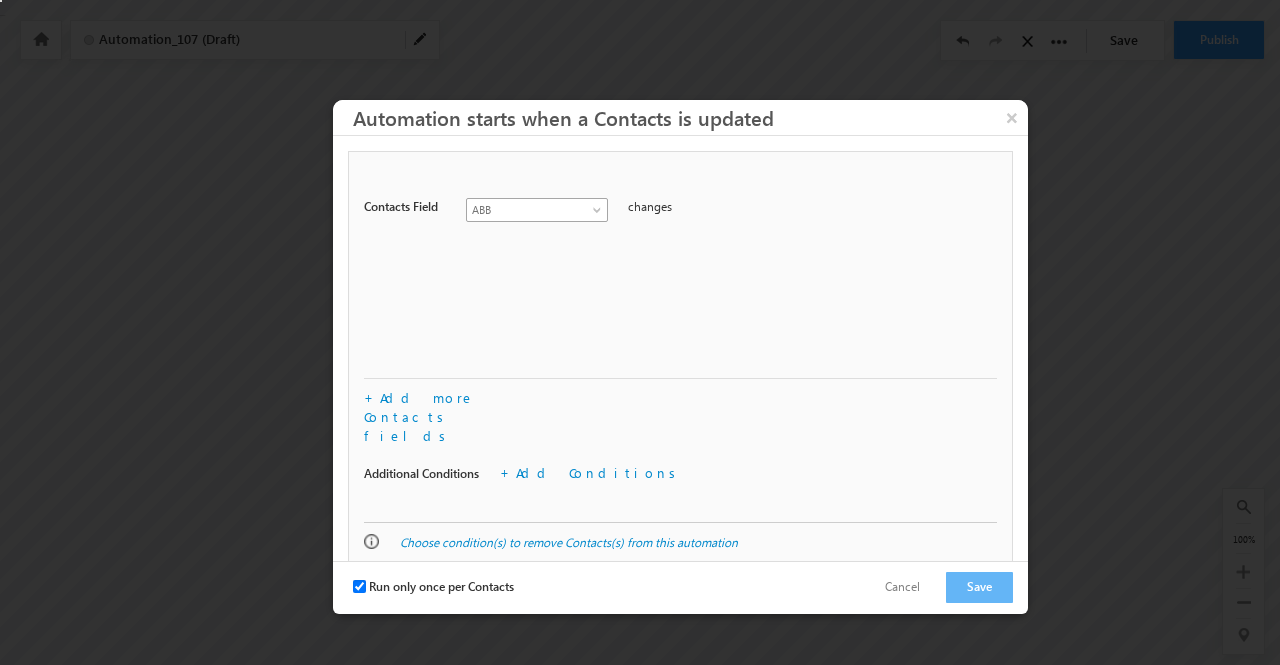 scroll, scrollTop: 0, scrollLeft: 0, axis: both 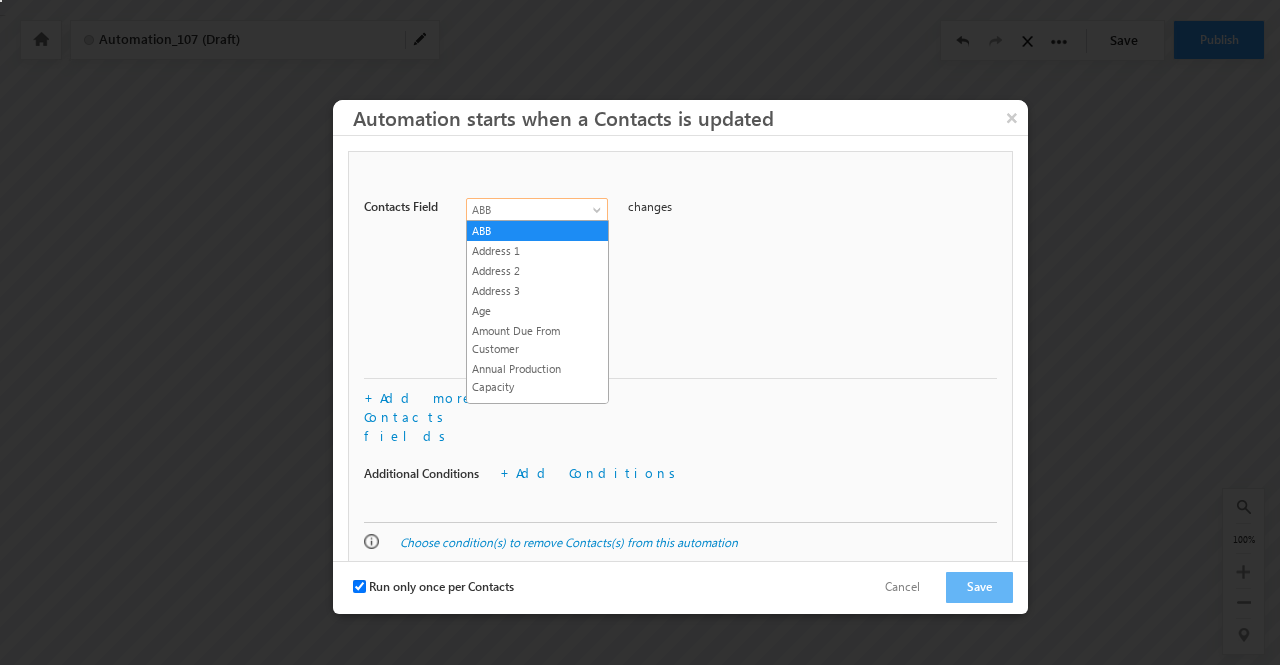 click on "ABB" at bounding box center [531, 210] 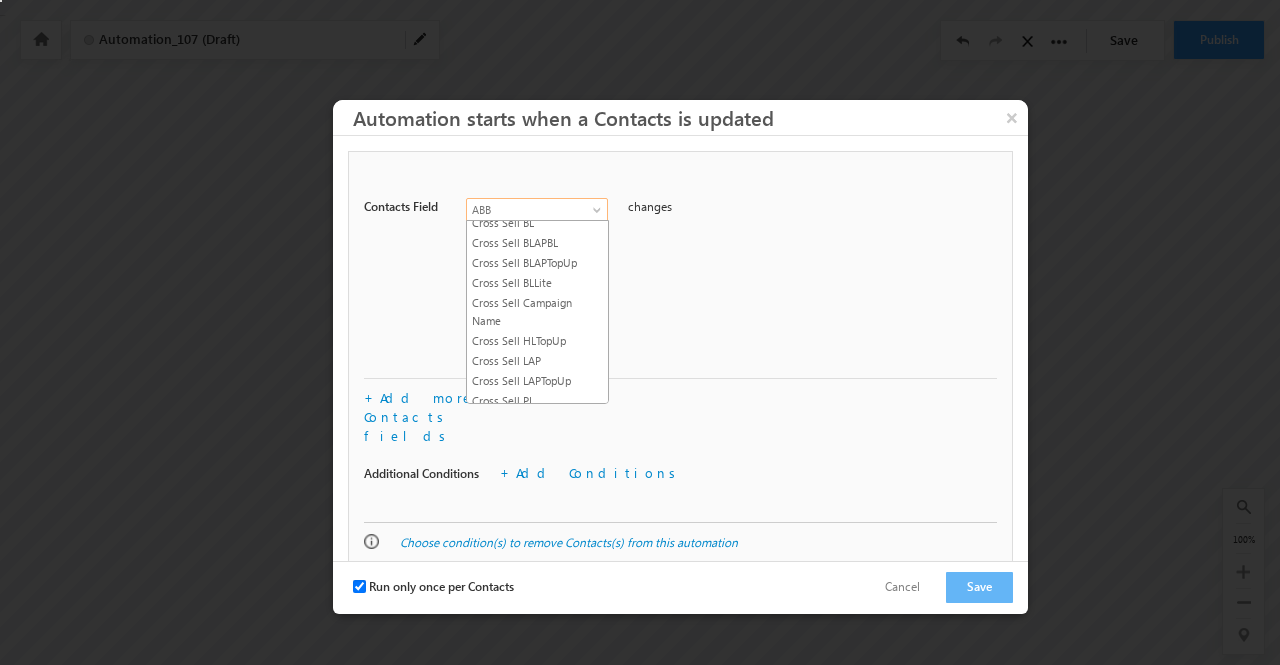scroll, scrollTop: 1434, scrollLeft: 0, axis: vertical 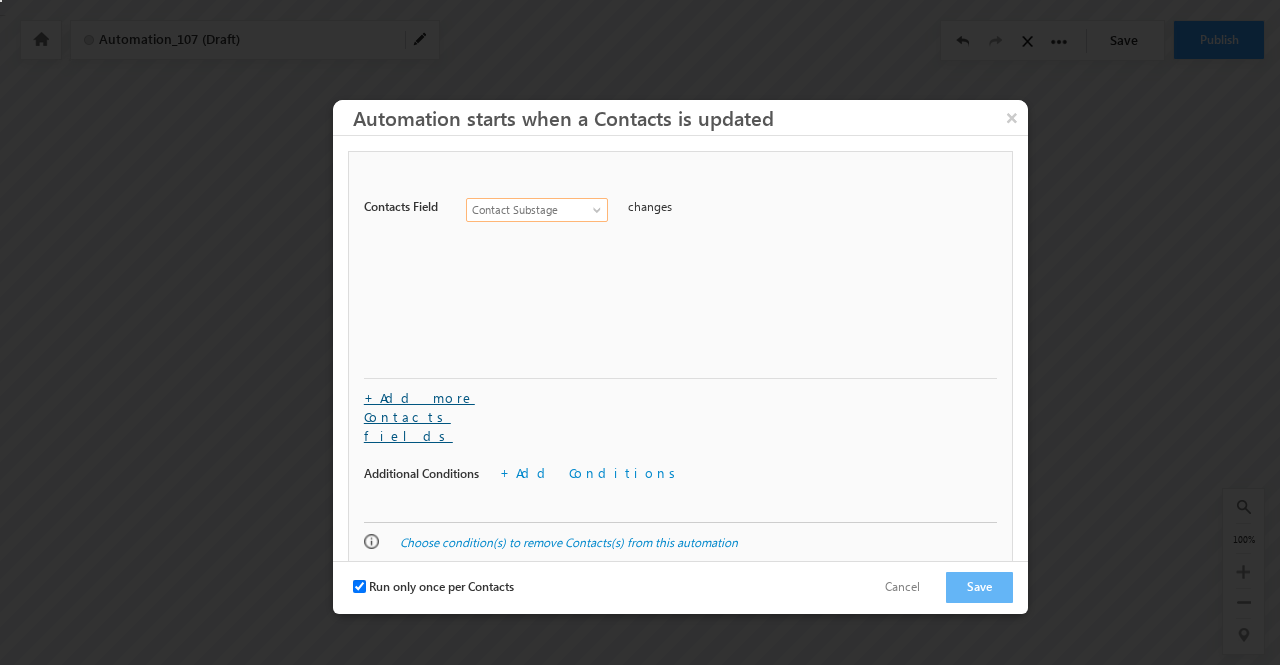 click on "+Add more Contacts fields" at bounding box center (419, 416) 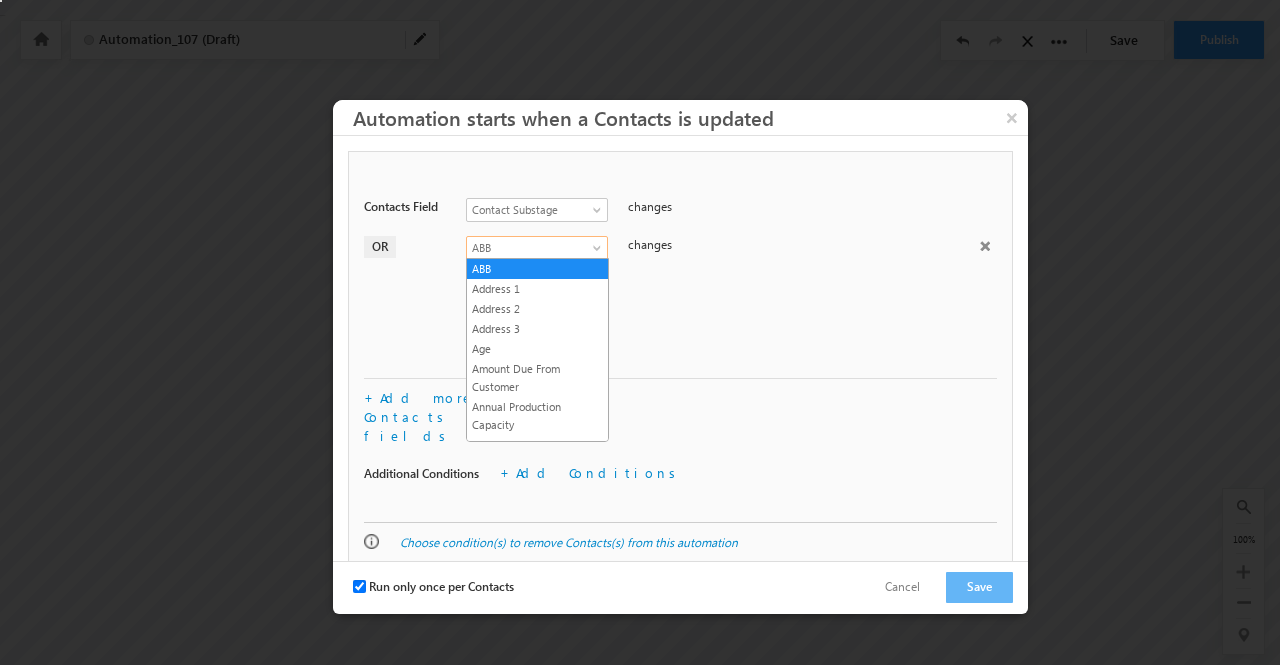 click at bounding box center (599, 252) 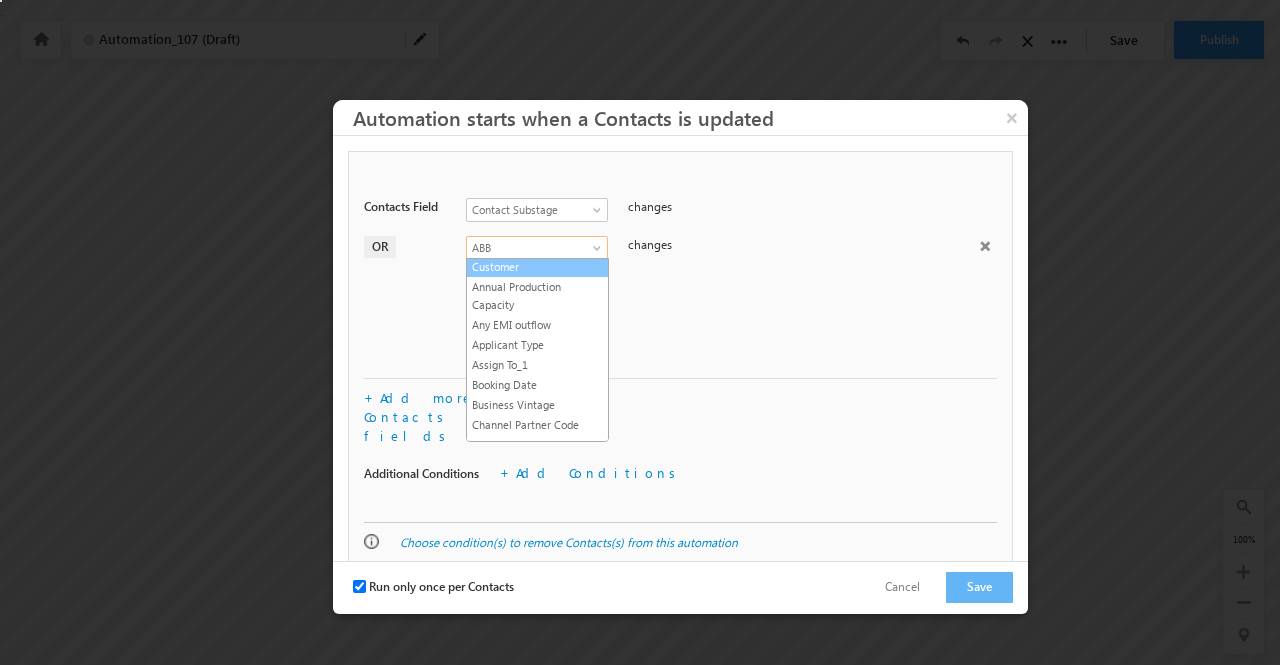 scroll, scrollTop: 0, scrollLeft: 0, axis: both 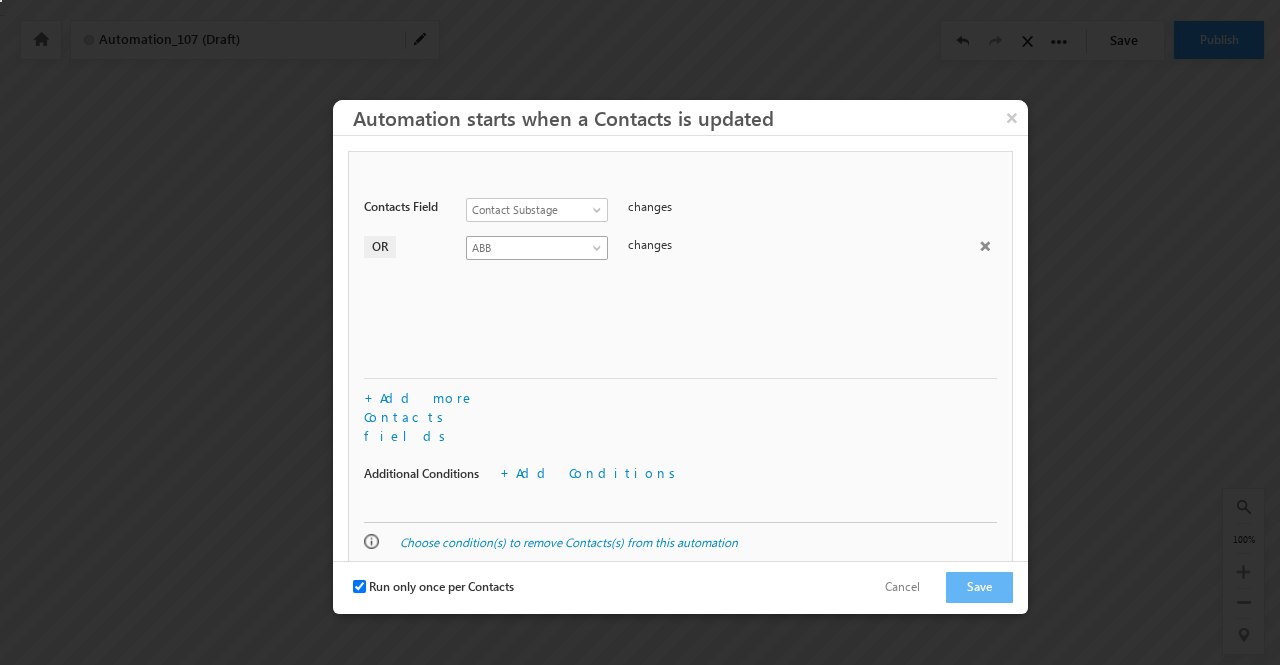 click on "ABB" at bounding box center [531, 248] 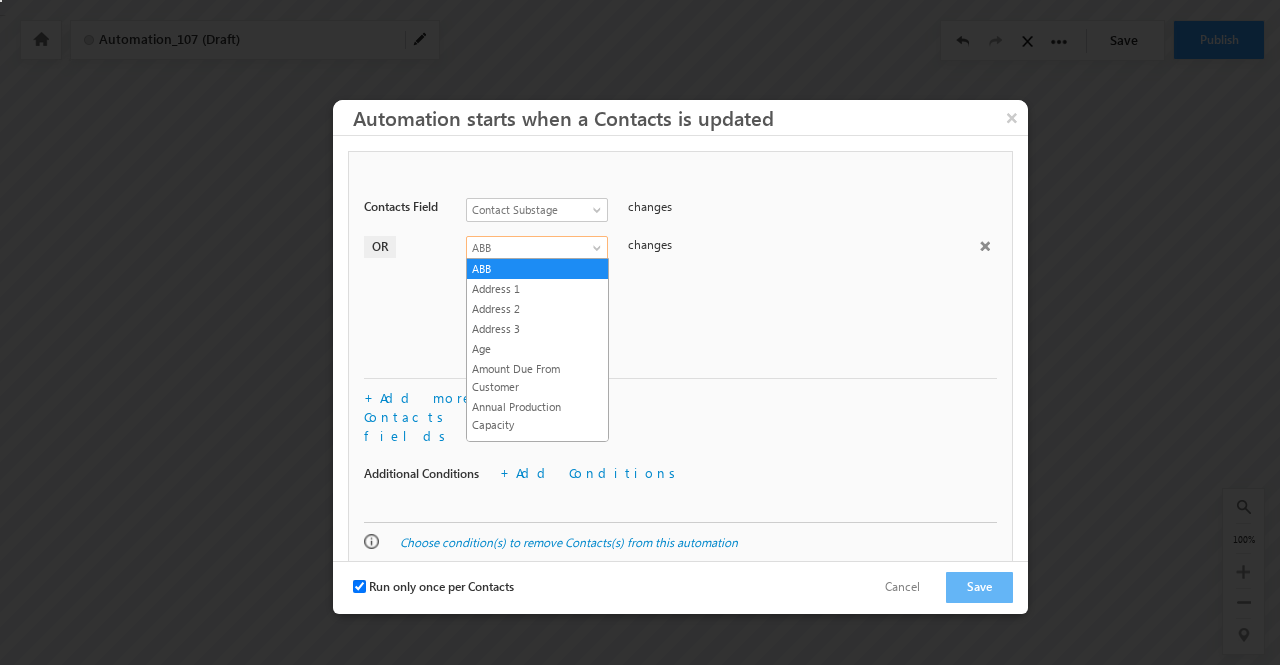 click on "ABB" at bounding box center (531, 248) 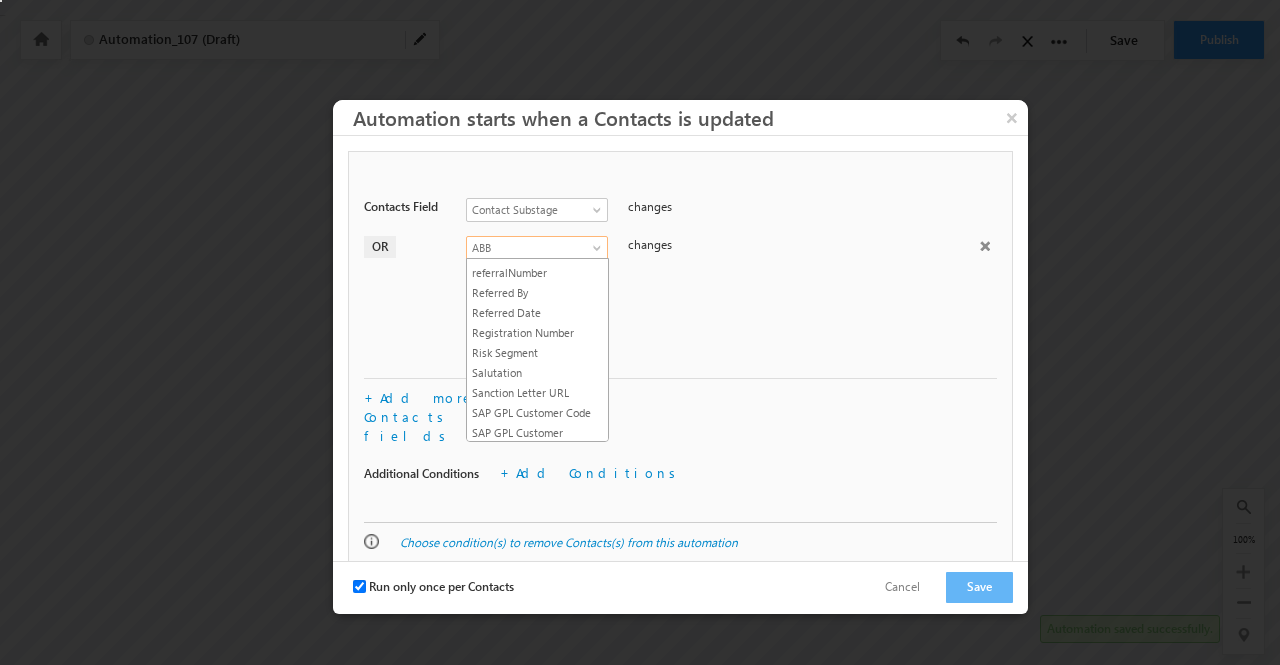 scroll, scrollTop: 4141, scrollLeft: 0, axis: vertical 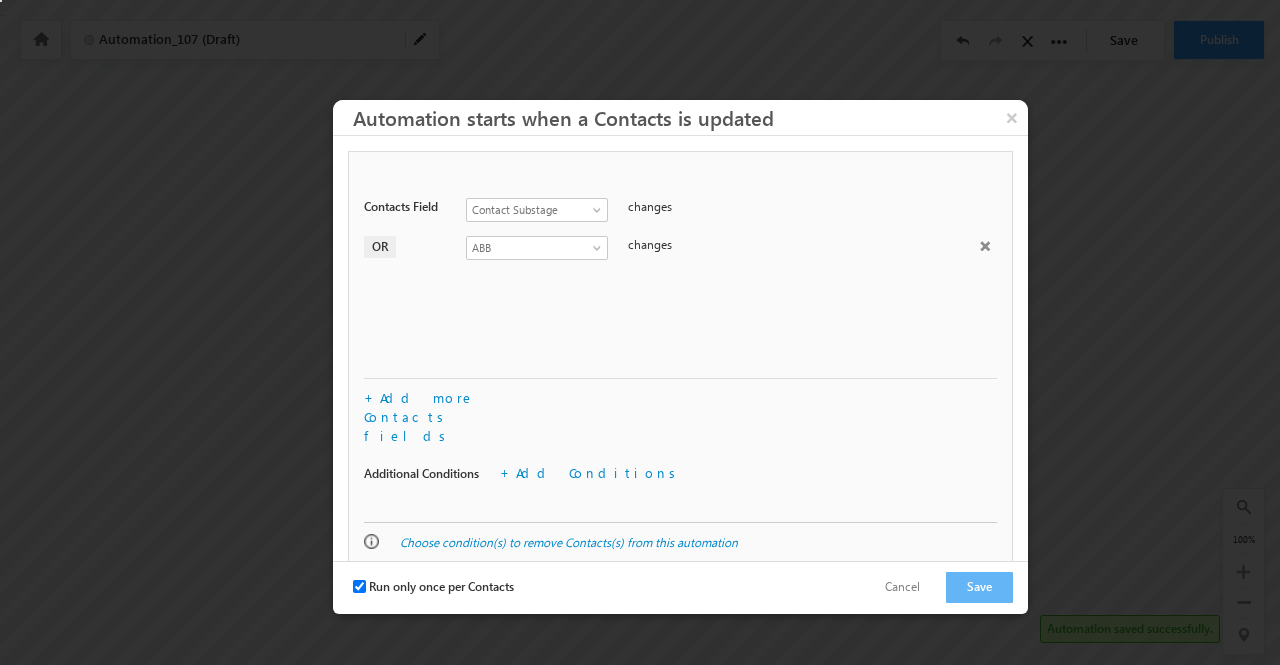 click on "Contacts Field ABB Address 1 Address 2 Address 3 Age Amount Due From Customer Annual Production Capacity Any EMI outflow Applicant Type Assign To_1 Booking Date Business Vintage Channel Partner Code Channel Partner Name Channel Partners Channel Partners Code CIBIL CC_Utilization CIBIL DPD_30_L6M CIBIL DPD_90_L6M CIBIL Enquires_L3M CIBIL Indicator CIBIL Score CIBIL Unsec_Max_Sanction_Amt CIBIL Writeoff_L12M CIBIL Writeoff_OS_L12M City City New Co Applicant 1 City Co applicant 1 DOB Co Applicant 1 Email New Co Applicant 1 First Name Co Applicant 1 Full Name Co Applicant 1 Income or Annual Turnover Co Applicant 1 Last Name Co Applicant 1 Mobile Number Co Applicant 1 Phone New Co applicant 1 Relation Co Applicant 2 City Co applicant 2 DOB Co Applicant 2 Email Id Co Applicant 2 First Name Co Applicant 2 Full Name Co Applicant 2 Income or Annual Turnover Co Applicant 2 Last Name Co Applicant 2 Mobile Number Co applicant 2 Relation Co Applicant 3 Email New Co Applicant 3 Full Name Co Applicant 3 Phone New OR" at bounding box center (680, 283) 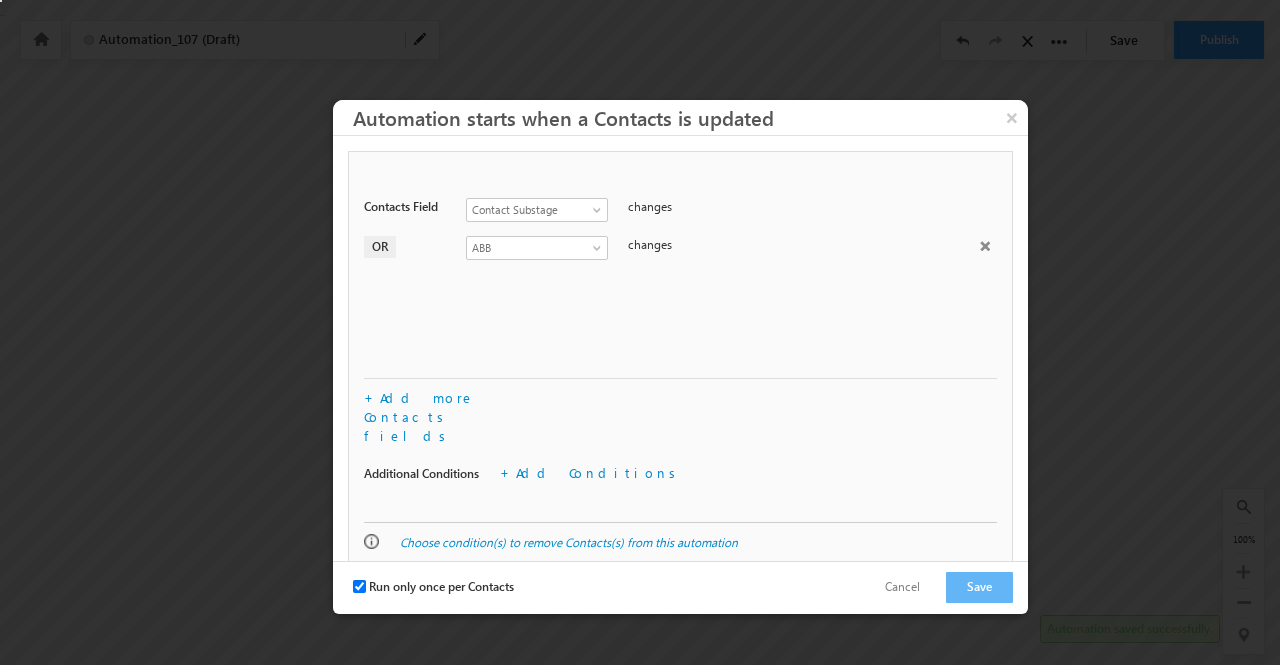 click at bounding box center (985, 246) 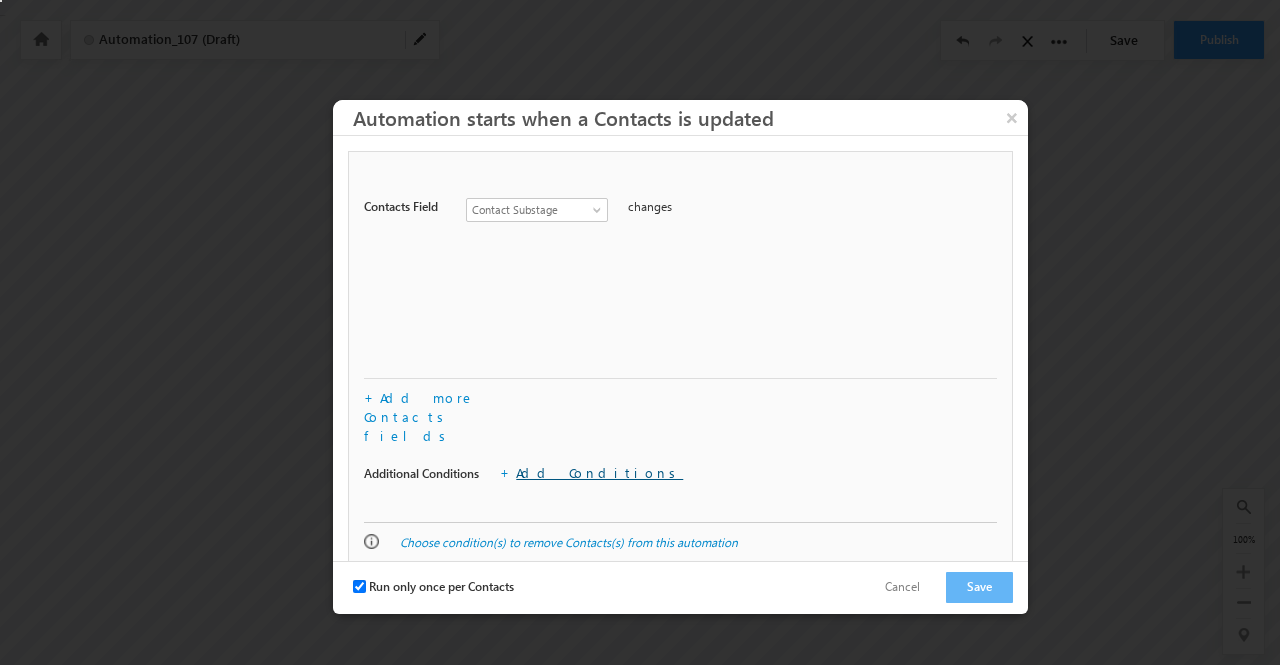 click on "Add Conditions" at bounding box center [599, 472] 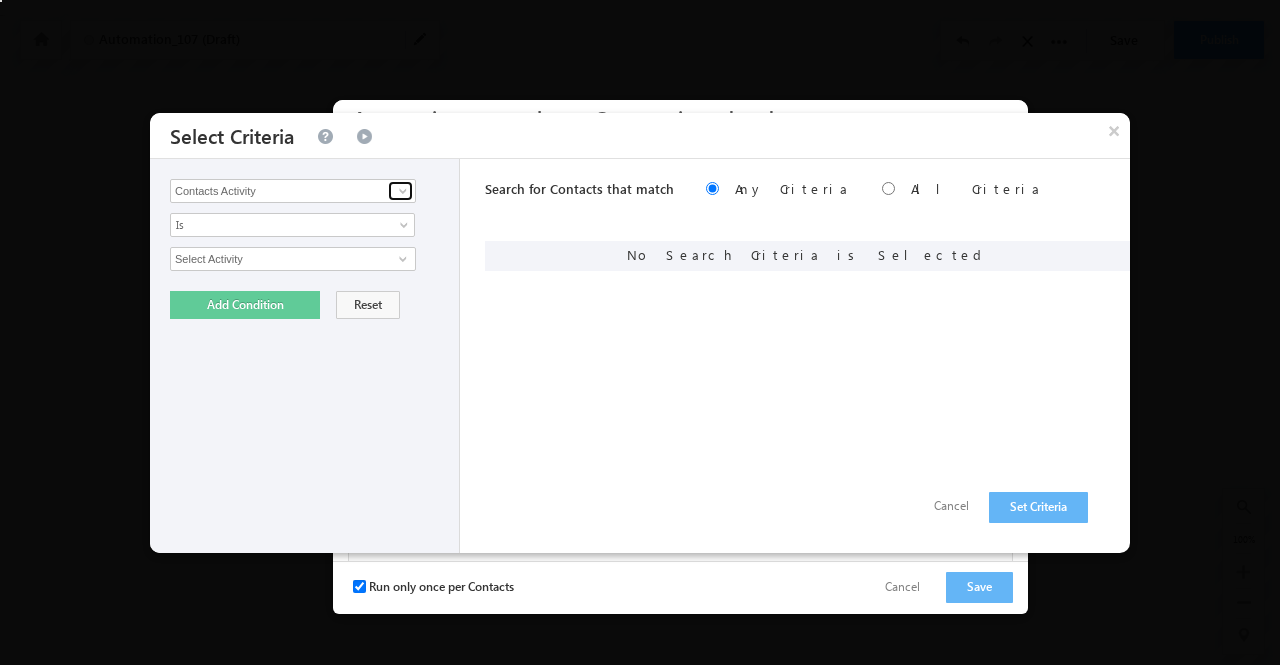 click at bounding box center (400, 191) 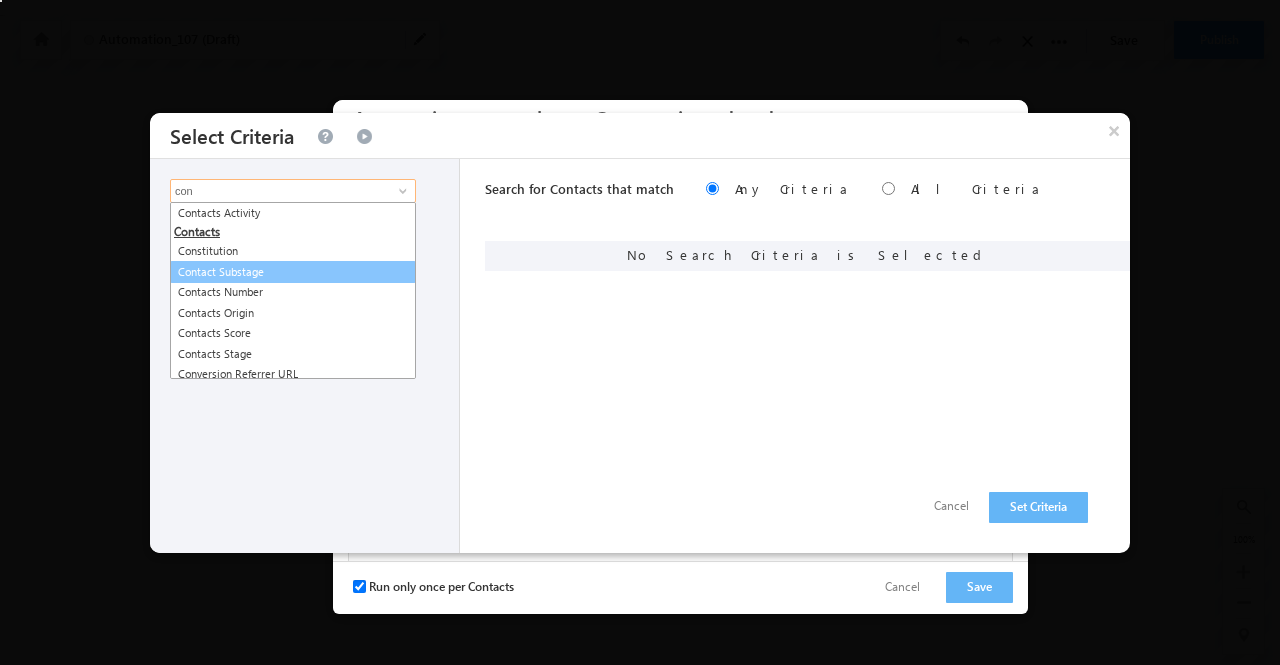 click on "Contact Substage" at bounding box center [293, 272] 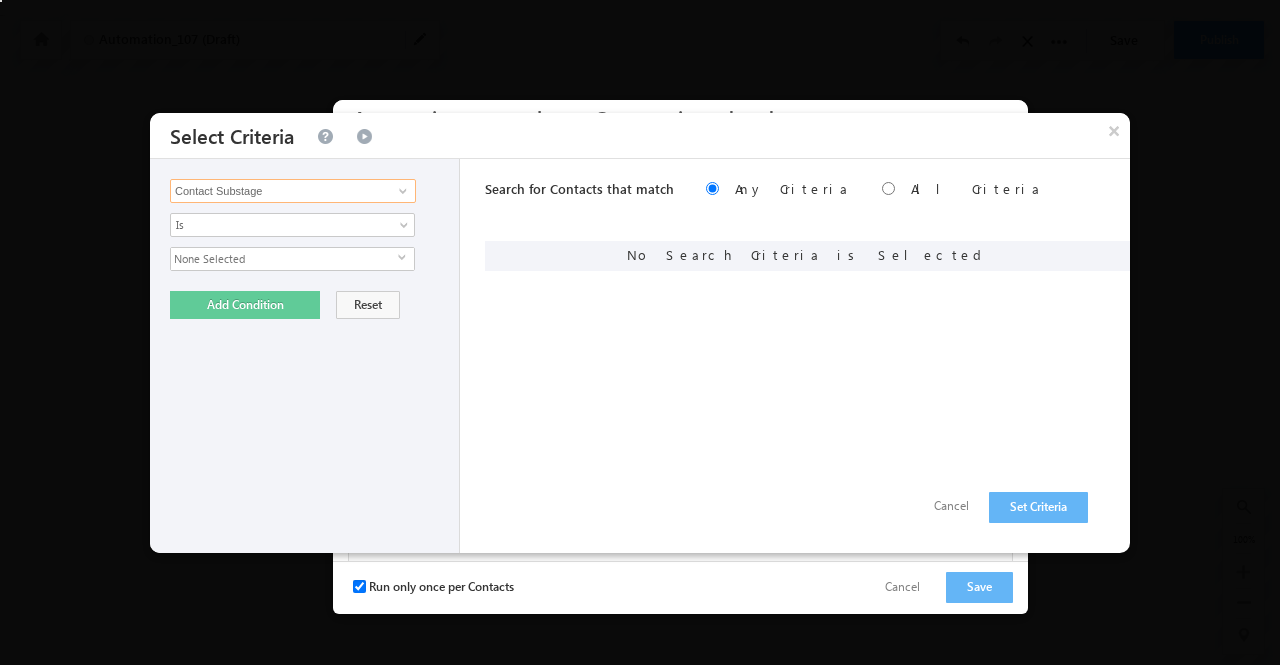 type on "Contact Substage" 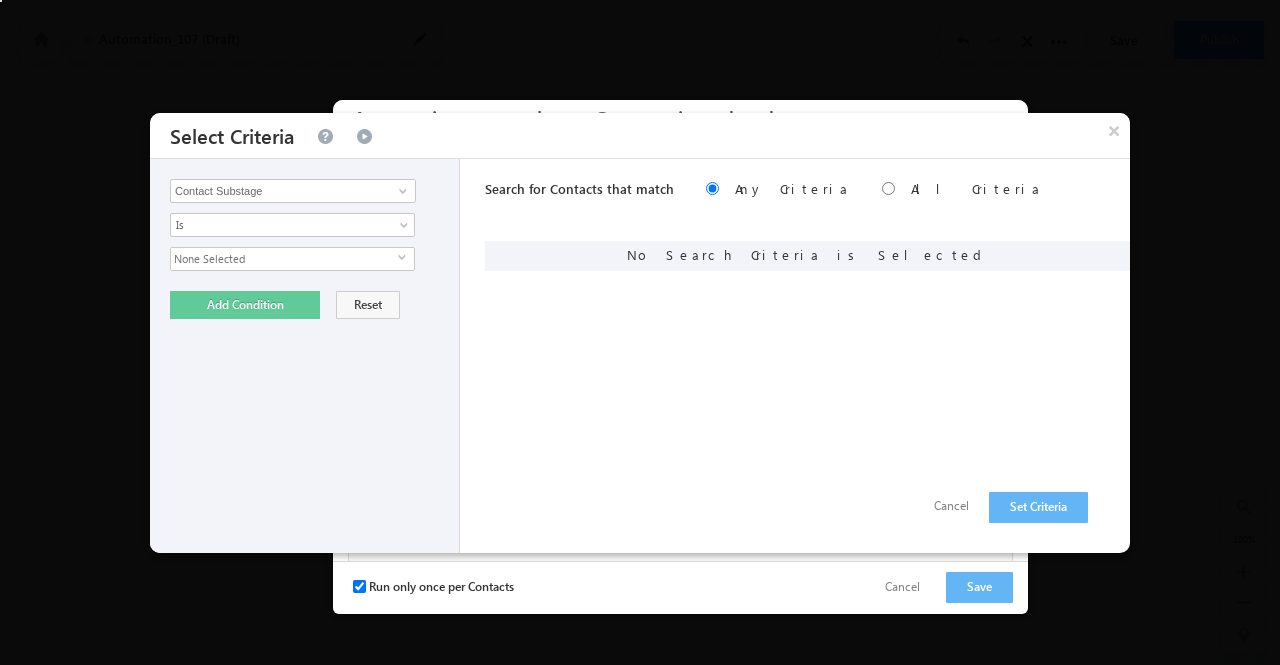 click on "None Selected" at bounding box center (284, 259) 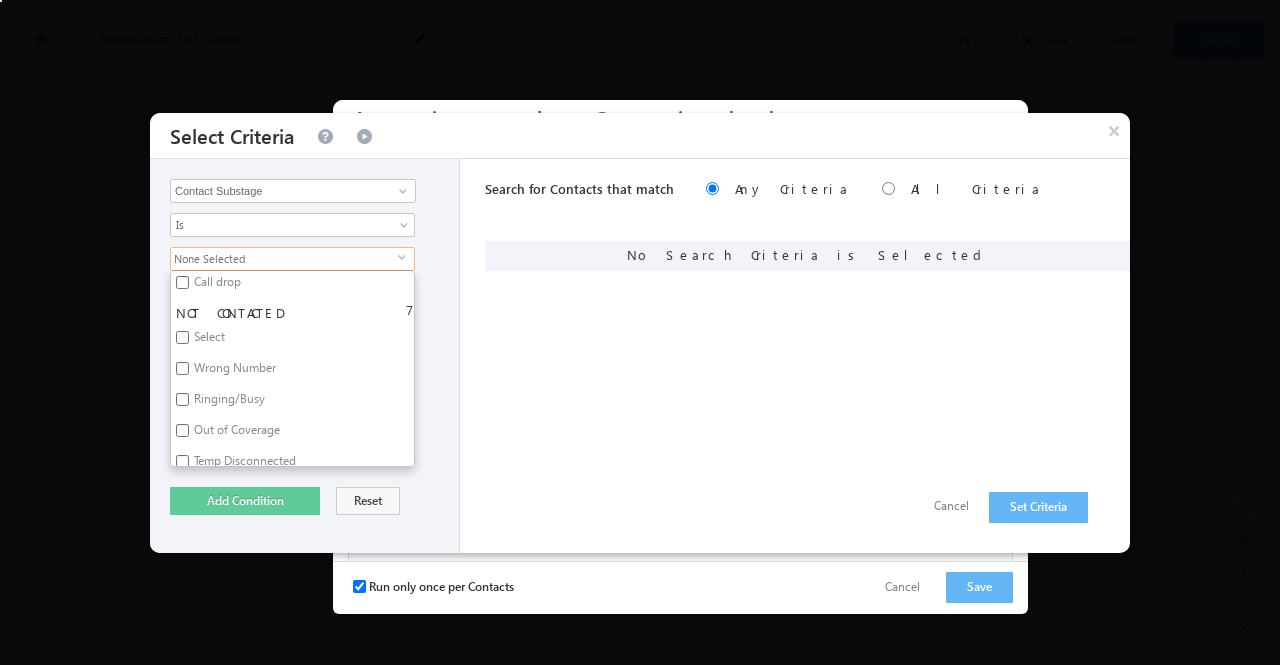 scroll, scrollTop: 931, scrollLeft: 0, axis: vertical 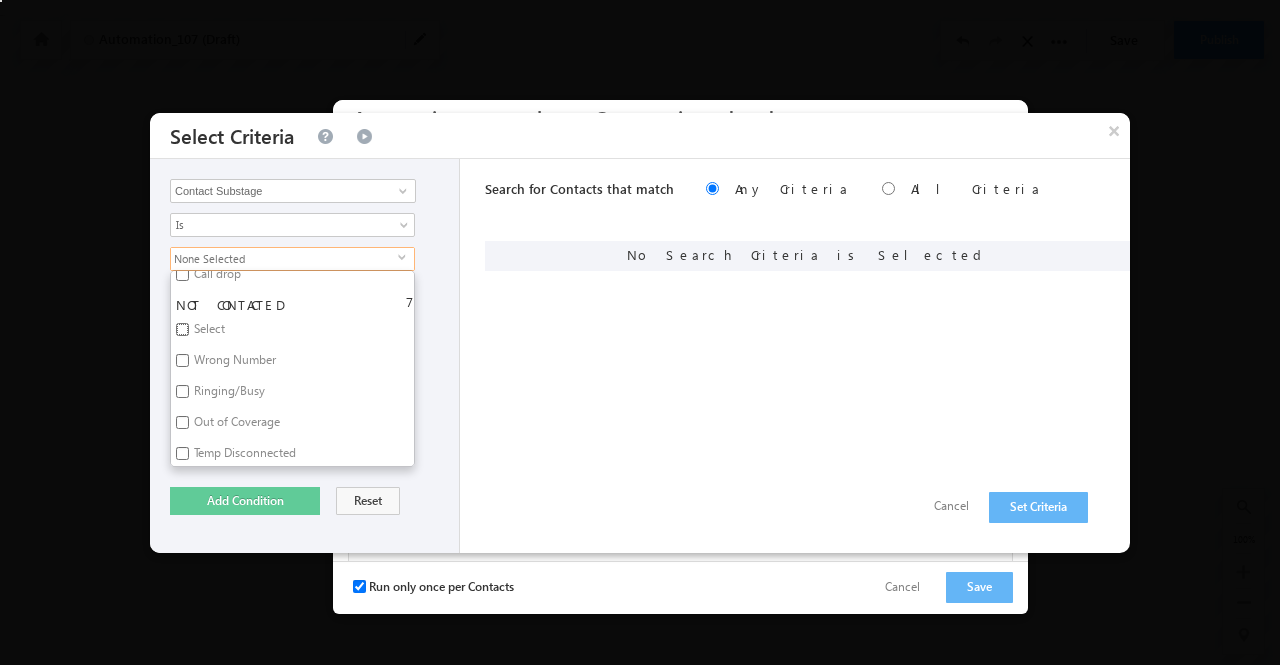 click on "Select" at bounding box center [182, 329] 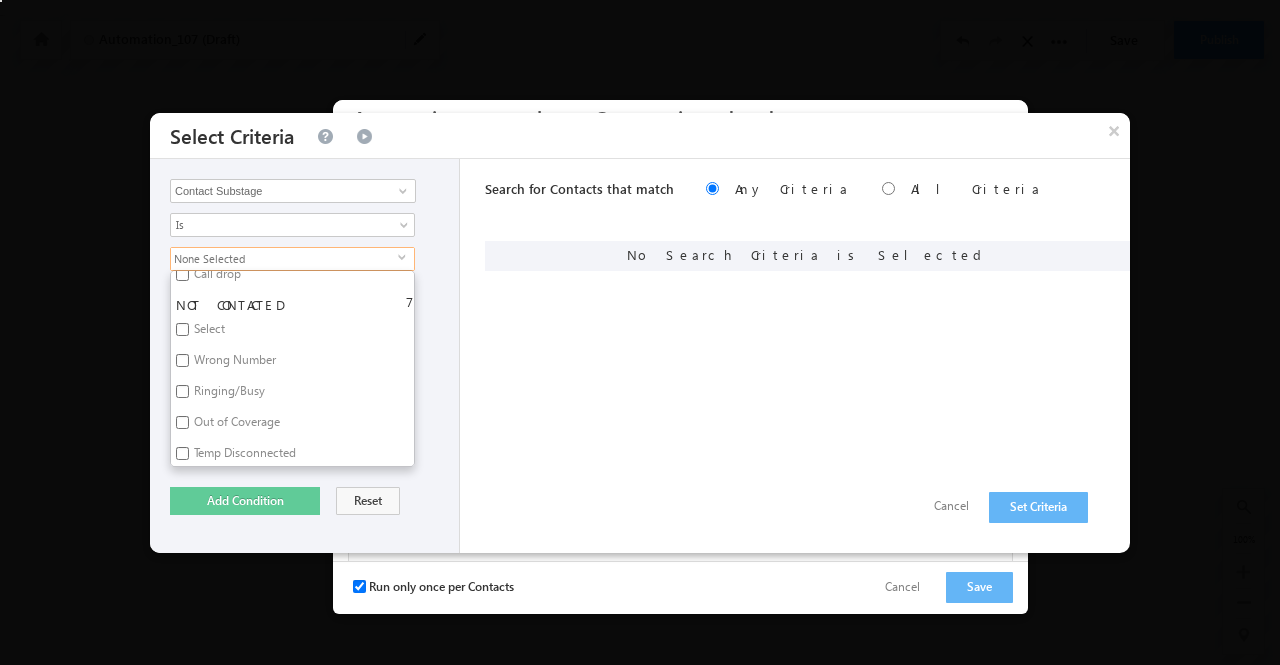 checkbox on "true" 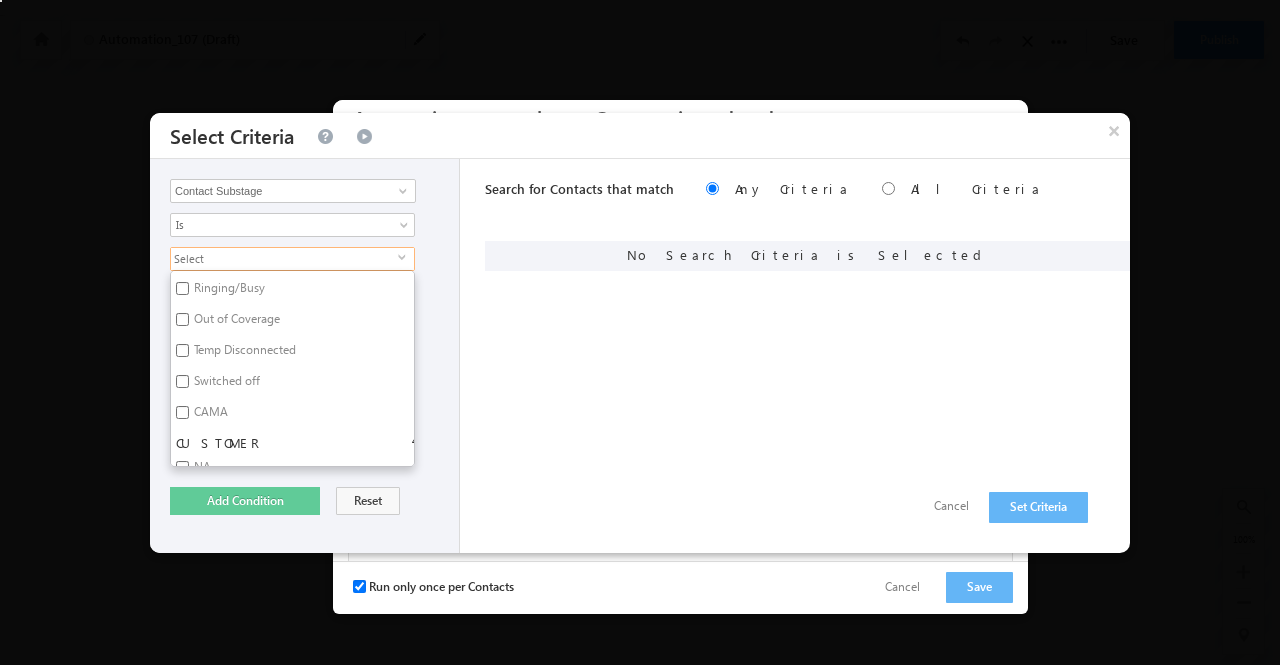 scroll, scrollTop: 1035, scrollLeft: 0, axis: vertical 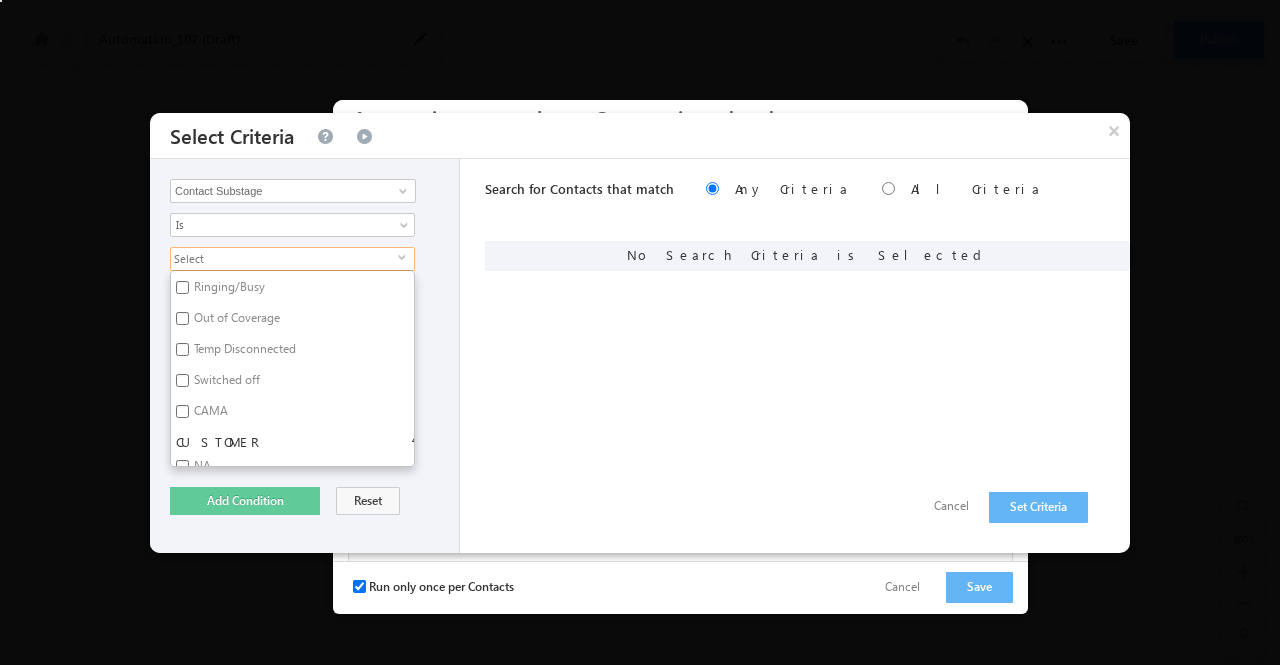 click on "Select select OPPORTUNITY 4 Select Engagement Docs Picked up In Progress PROSPECT 2 Select NA BULK LEAD 1 NA NOT INTERESTED 9 Select Due to ROI Property not Identified Higher eligibility/loan amount Already taken a loan Only Enquiry Applied at other institution Lost to competition Passive response from customer NOT ELIGIBLE 6 Select Negative profile Negative Location Non serviceable location - OGL Non GHF product Non GFL product CALL BACK 3 Select Call Back - Busy Call drop NOT CONTACTED 7 Select Wrong Number Ringing/Busy Out of Coverage Temp Disconnected Switched off CAMA CUSTOMER 4 NA Login SUD Booked DISQUALIFIED 10 Select Policy Reject Not Interested Not Contactable Lost to Competition BRE Reject Sales Reject Policy norms not met Non APF project Others INVALID 3 Select Invalid Pincode Other Team" at bounding box center [309, 357] 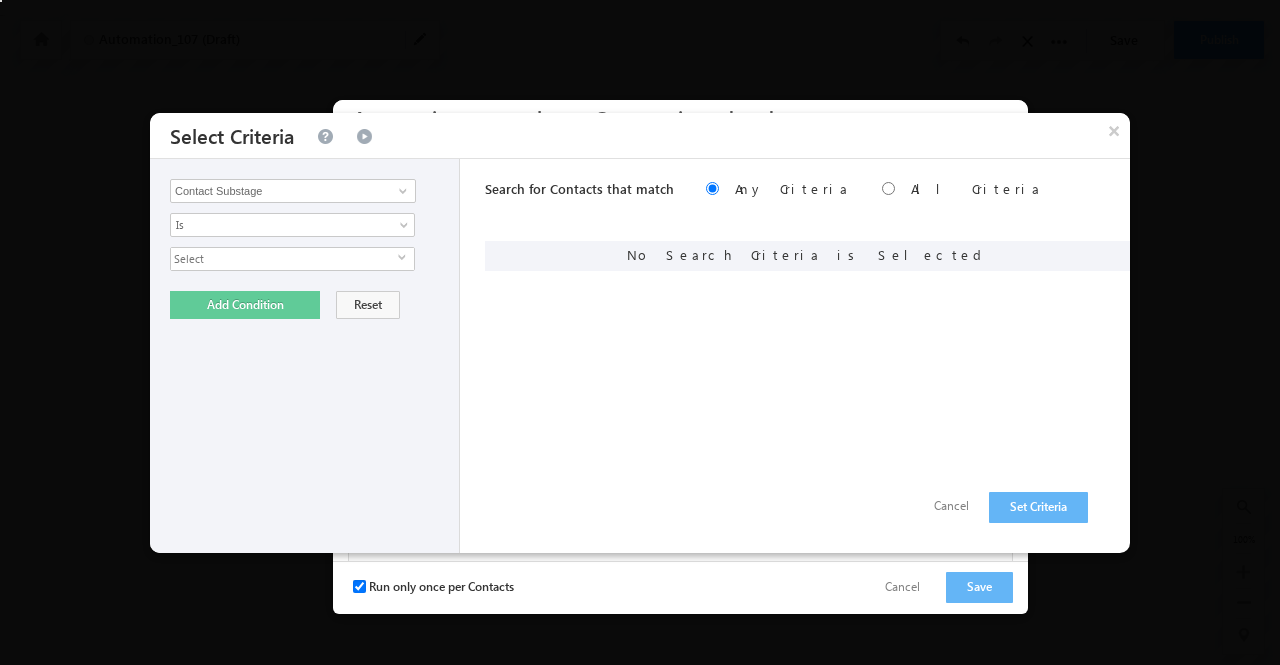 click on "Select" at bounding box center (284, 259) 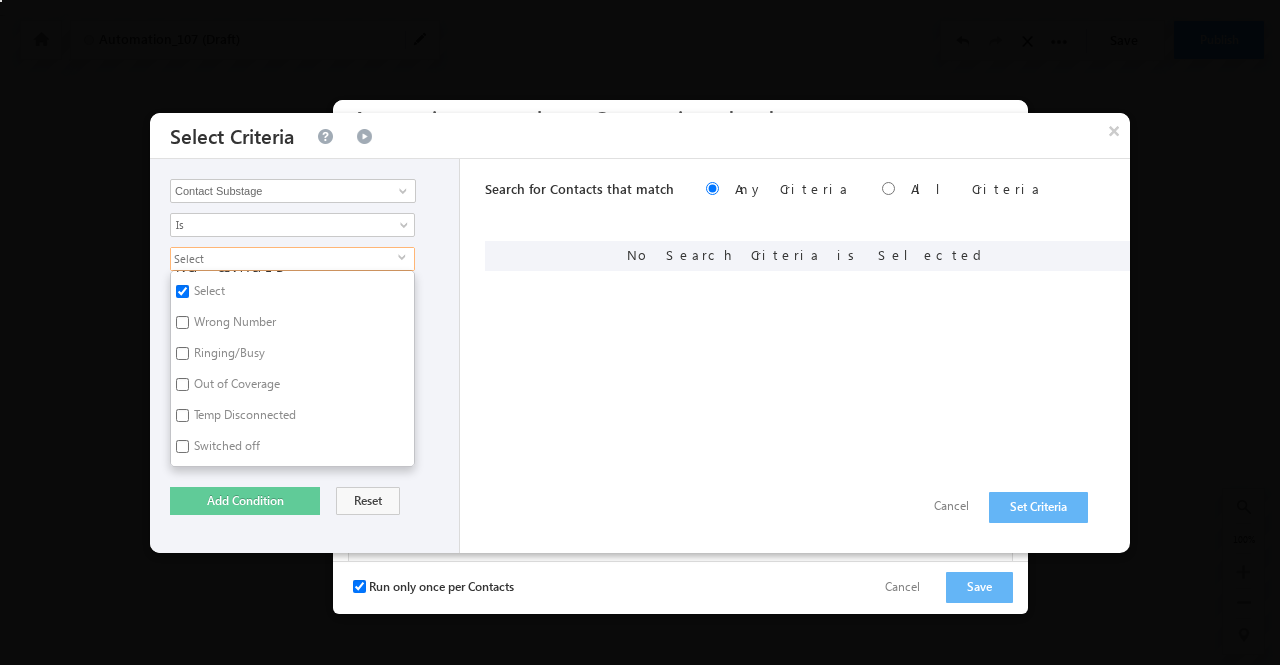 scroll, scrollTop: 914, scrollLeft: 0, axis: vertical 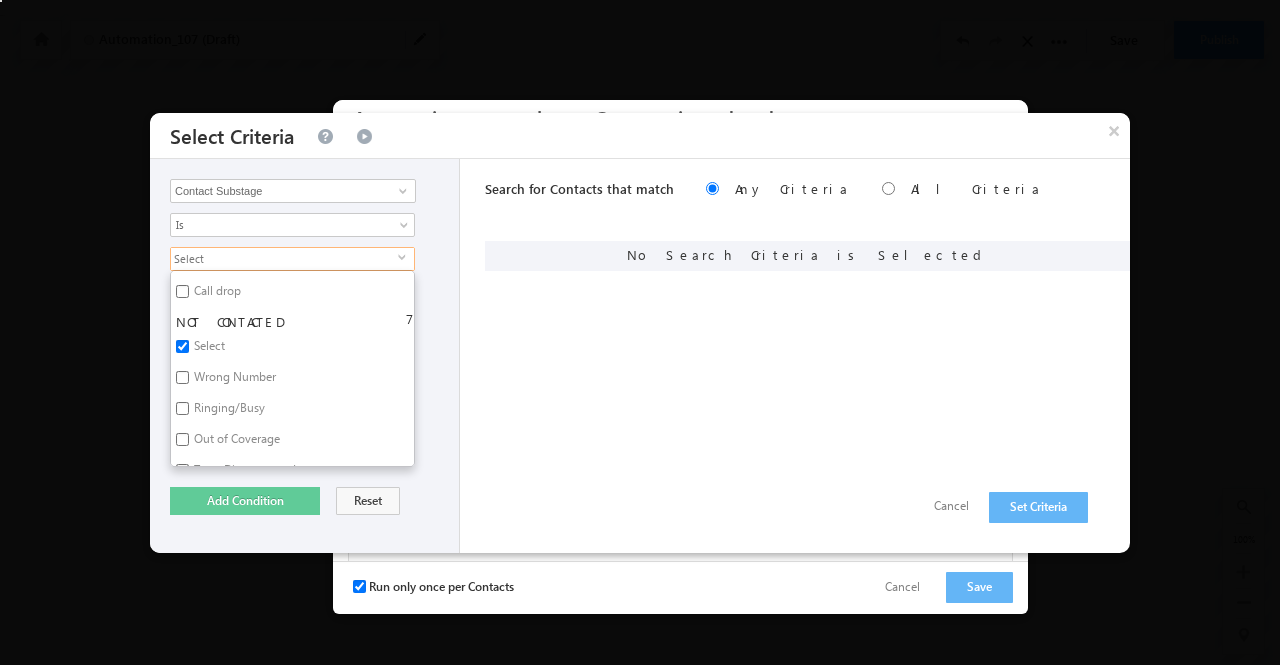 click on "Contacts Activity Task Sales Group Prospect Id ABB Address 1 Address 2 Address 3 Age Amount Due From Customer Annual Production Capacity Any EMI outflow Applicant Type Assign To_1 Booking Date Business Vintage Channel Partner Code Channel Partner Name Channel Partners Channel Partners Code CIBIL CC_Utilization CIBIL DPD_30_L6M CIBIL DPD_90_L6M CIBIL Enquires_L3M CIBIL Indicator CIBIL Score CIBIL Unsec_Max_Sanction_Amt CIBIL Writeoff_L12M CIBIL Writeoff_OS_L12M City City New Co Applicant 1 City Co applicant 1 DOB Co Applicant 1 Email New Co Applicant 1 First Name Co Applicant 1 Full Name Co Applicant 1 Income or Annual Turnover Co Applicant 1 Last Name Co Applicant 1 Mobile Number Co Applicant 1 Phone New Co applicant 1 Relation Co Applicant 2 City Co applicant 2 DOB Co Applicant 2 Email Id Co Applicant 2 First Name Co Applicant 2 Full Name Co Applicant 2 Income or Annual Turnover Co Applicant 2 Last Name Co Applicant 2 Mobile Number Co applicant 2 Relation Comm 13 Comm11 Is" at bounding box center (305, 356) 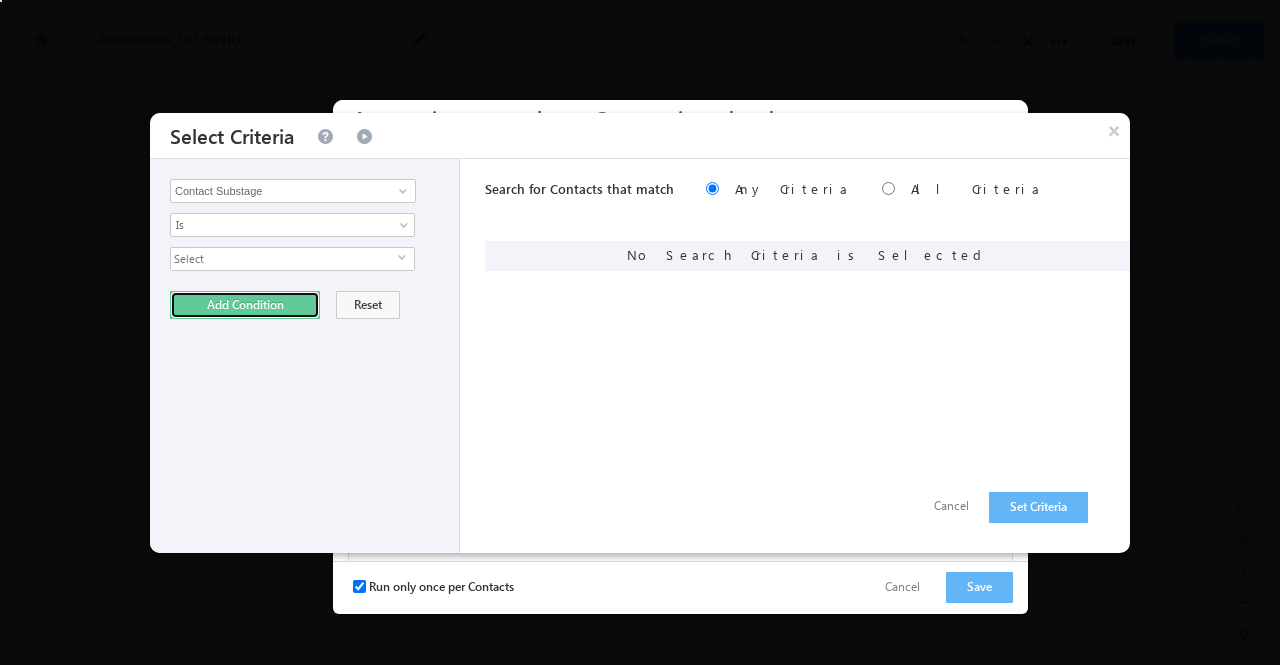 click on "Add Condition" at bounding box center [245, 305] 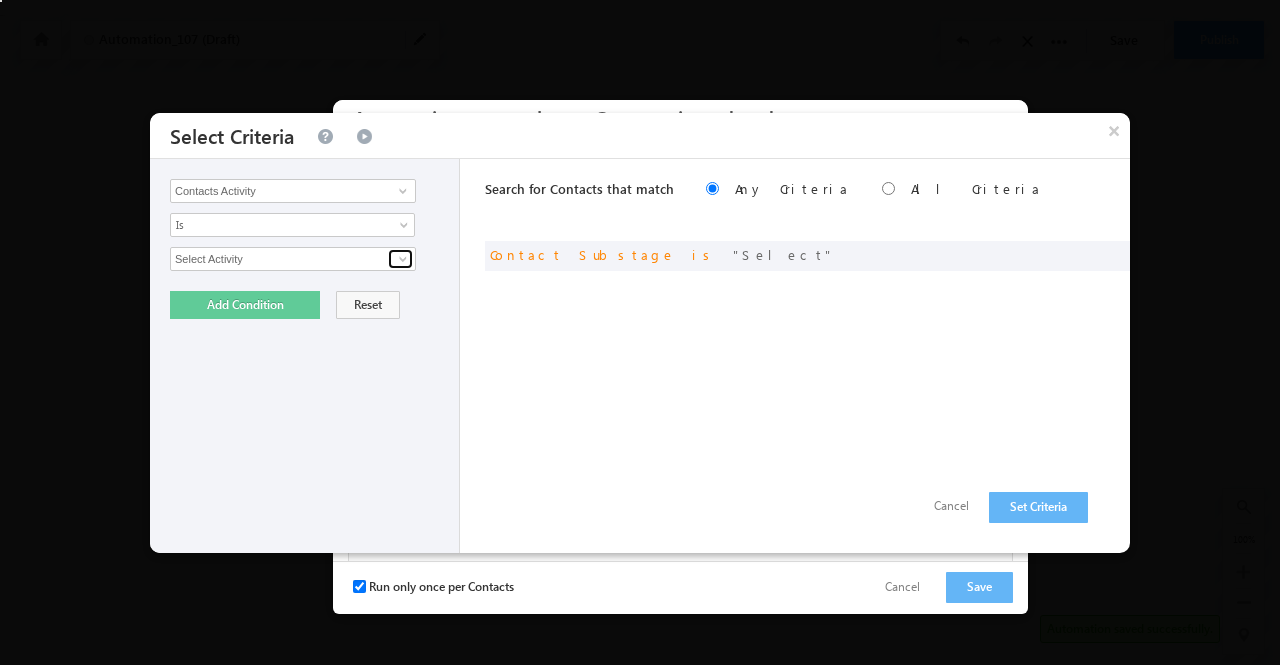 click at bounding box center (403, 259) 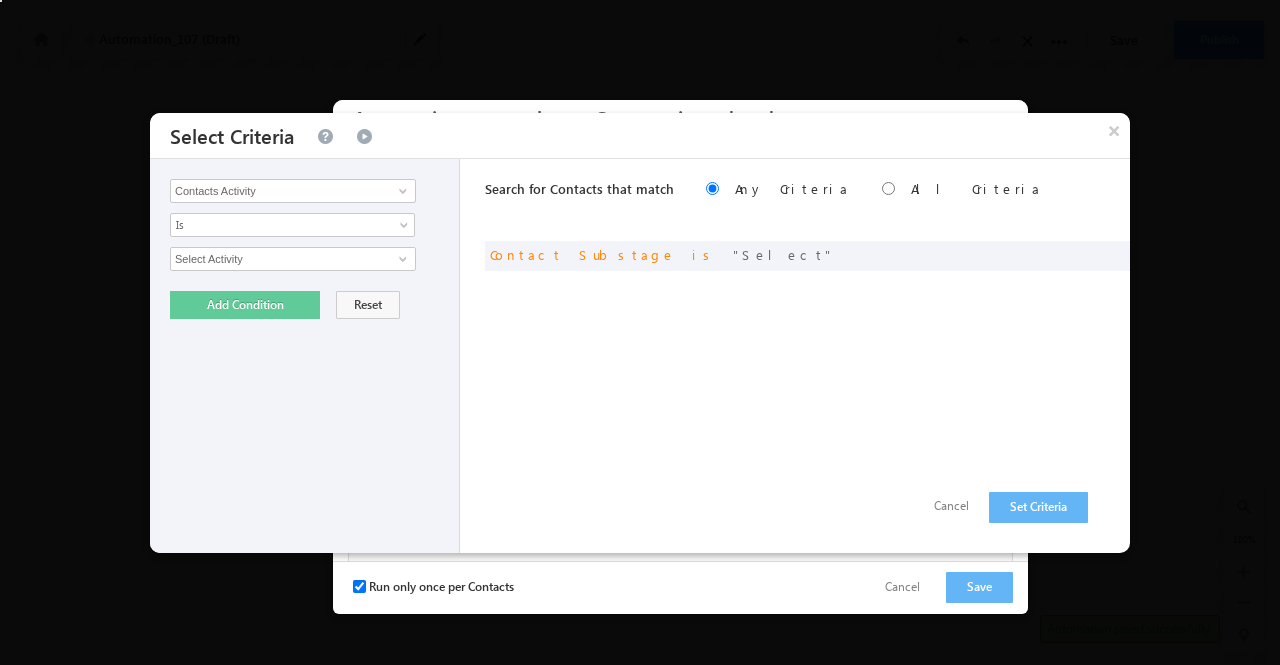 click on "Search for Contacts that match
Any Criteria
All Criteria
Note that the current triggering entity  is not considered  in the condition
If more than one opportunities are returned, the opportunity which is  most recently created  will be considered.
Descending
Ascending
or  Contact Substage   is   Select" at bounding box center [807, 356] 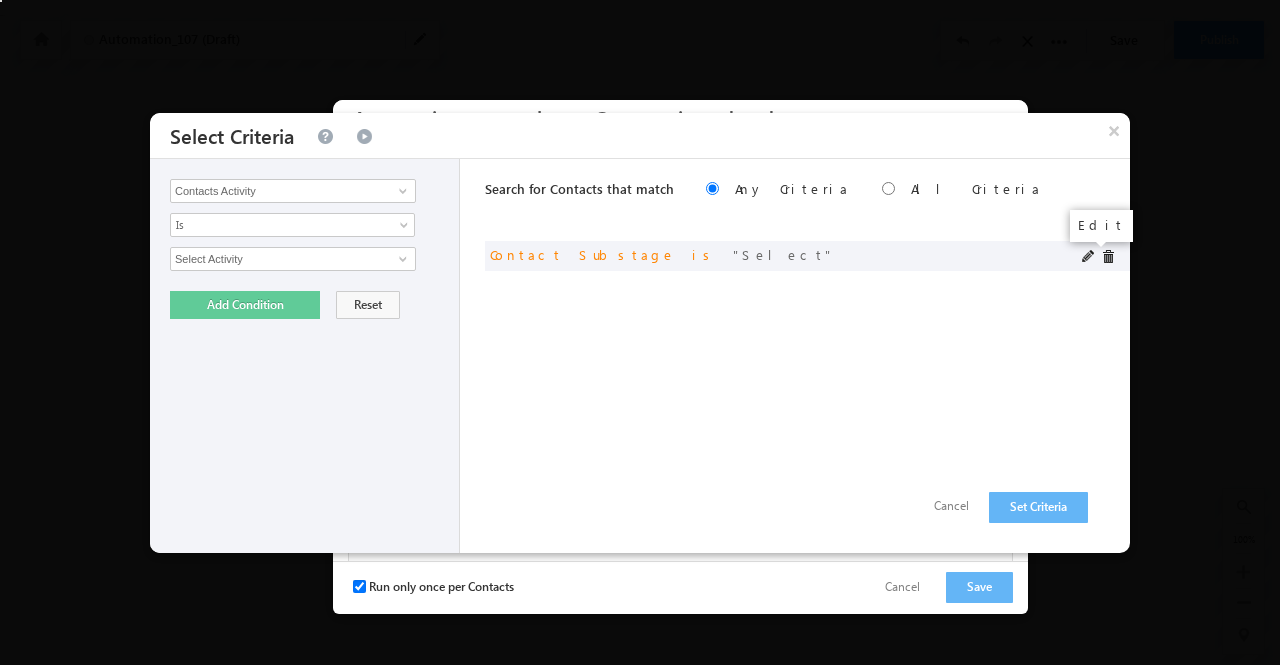 click at bounding box center [1089, 257] 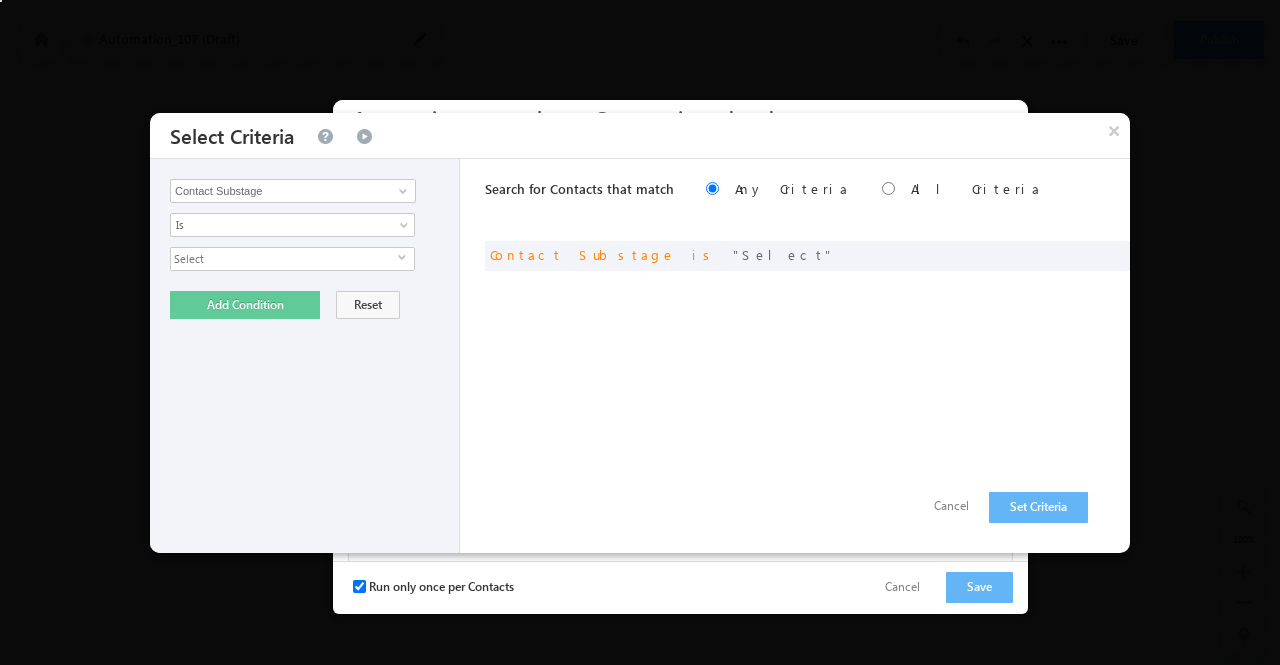 click on "Select" at bounding box center (284, 259) 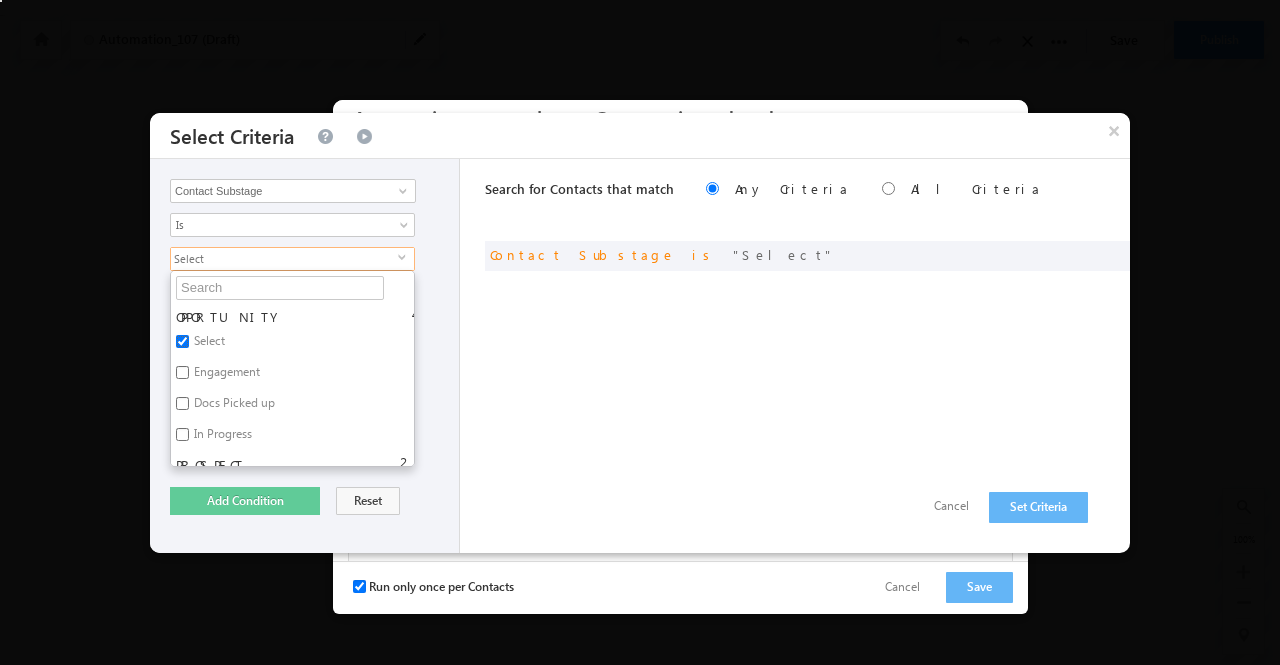 click on "Select" at bounding box center [182, 341] 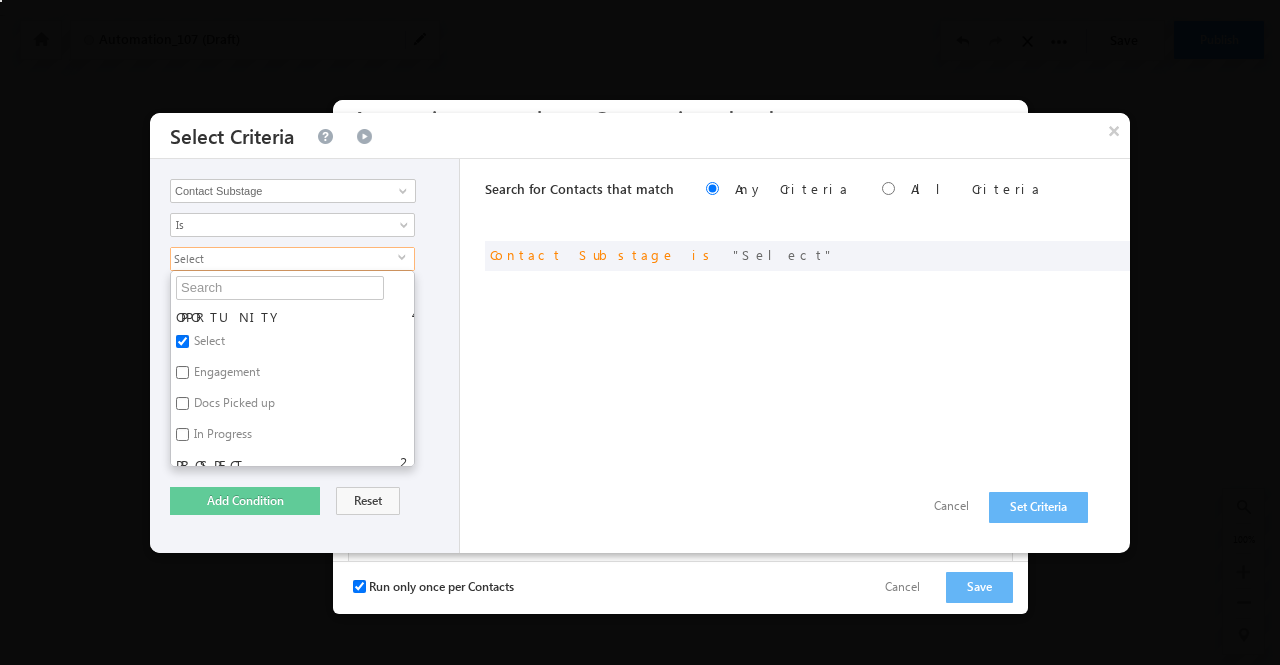 checkbox on "false" 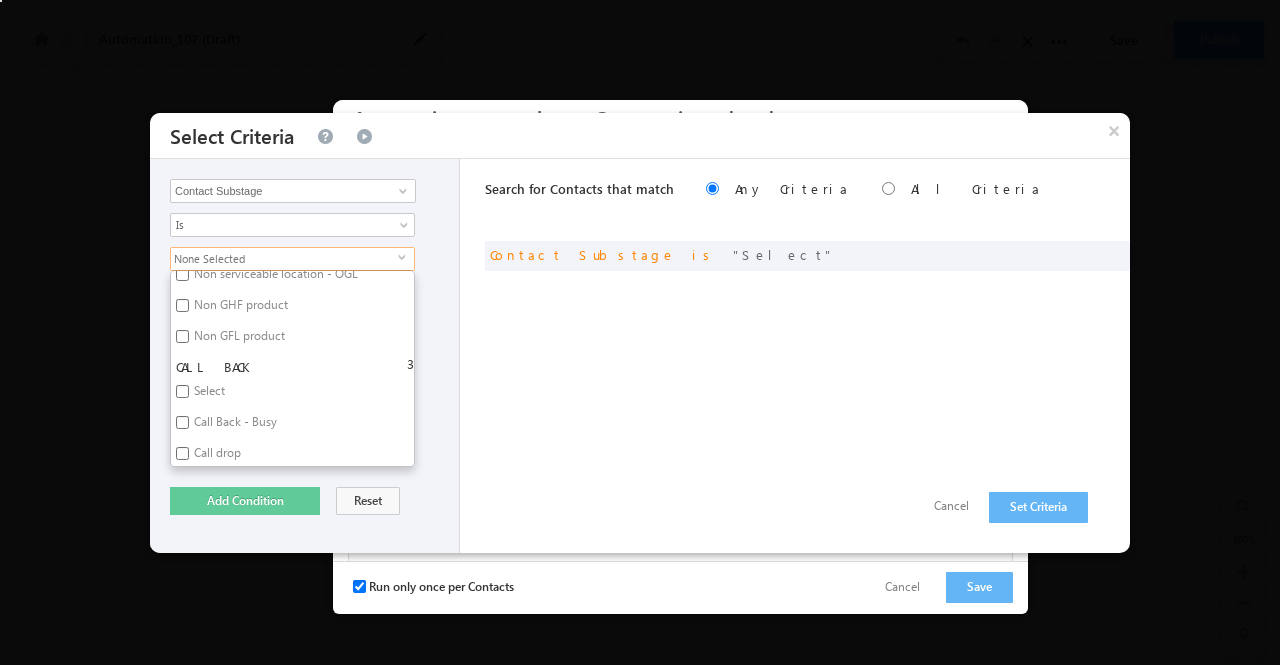 scroll, scrollTop: 934, scrollLeft: 0, axis: vertical 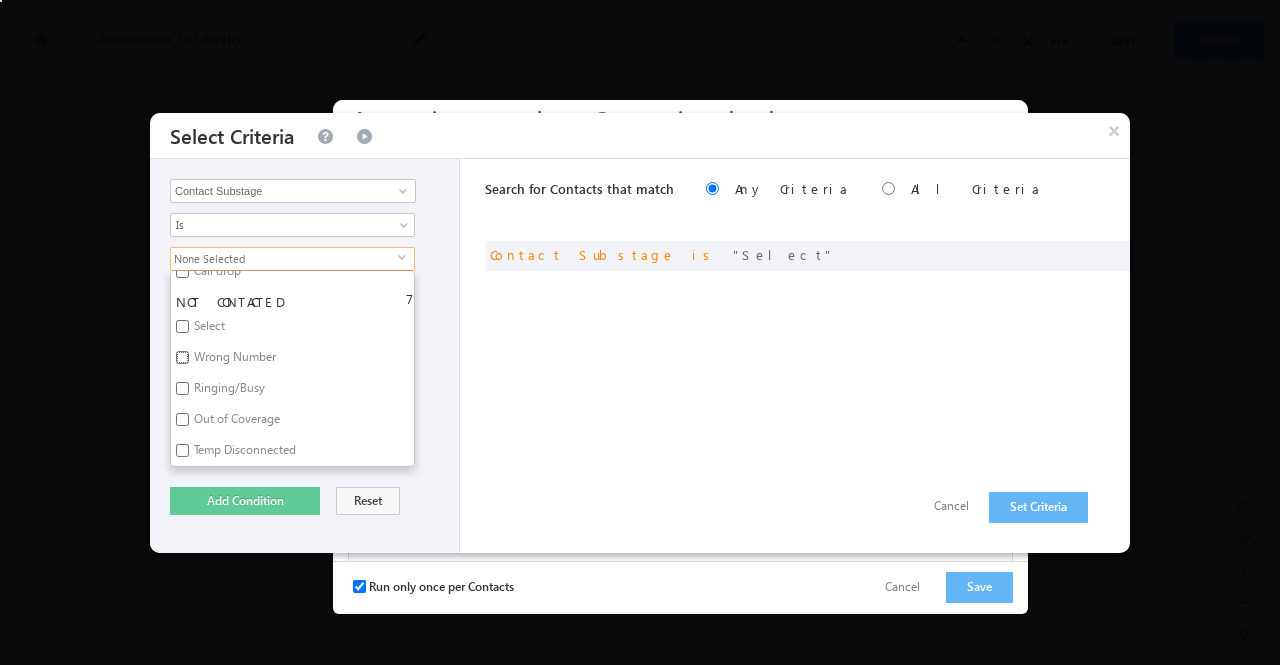 click on "Wrong Number" at bounding box center [182, 357] 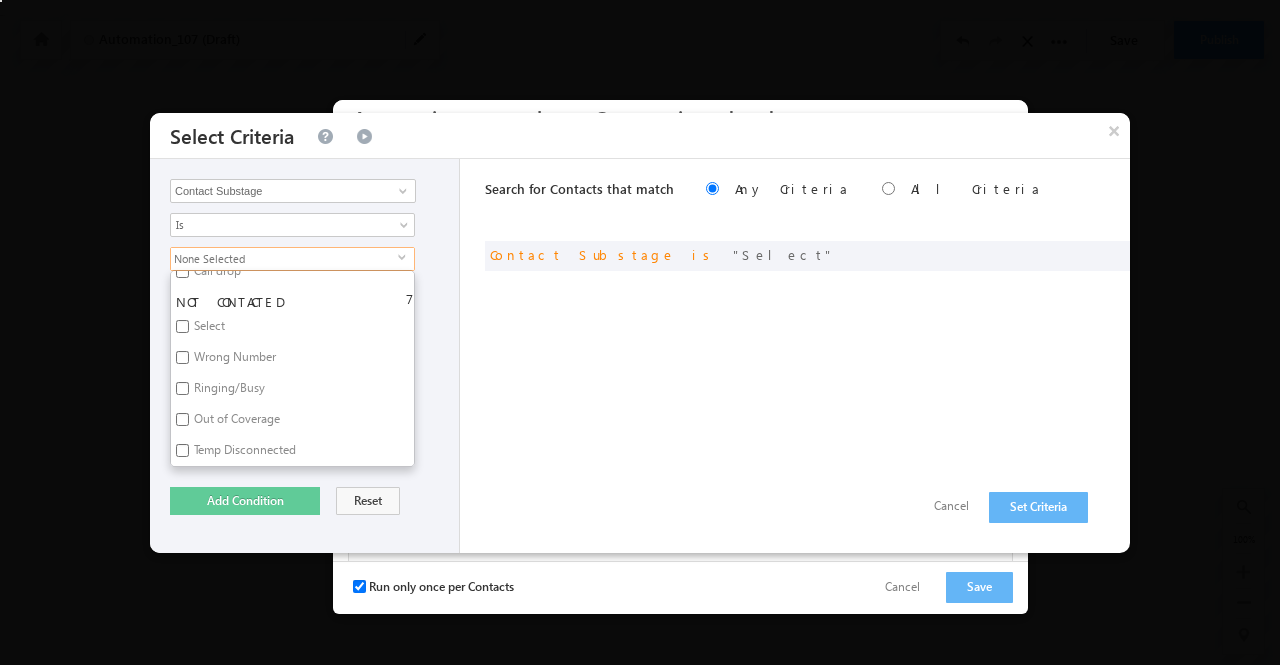 checkbox on "true" 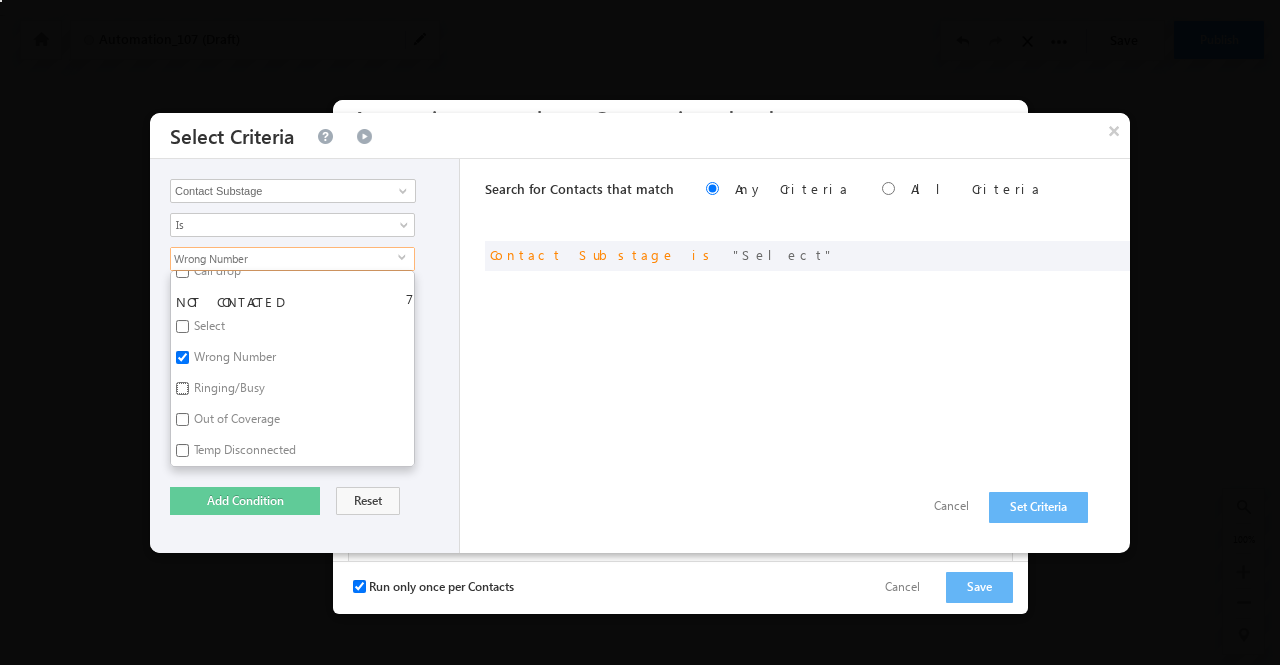 click on "Ringing/Busy" at bounding box center (182, 388) 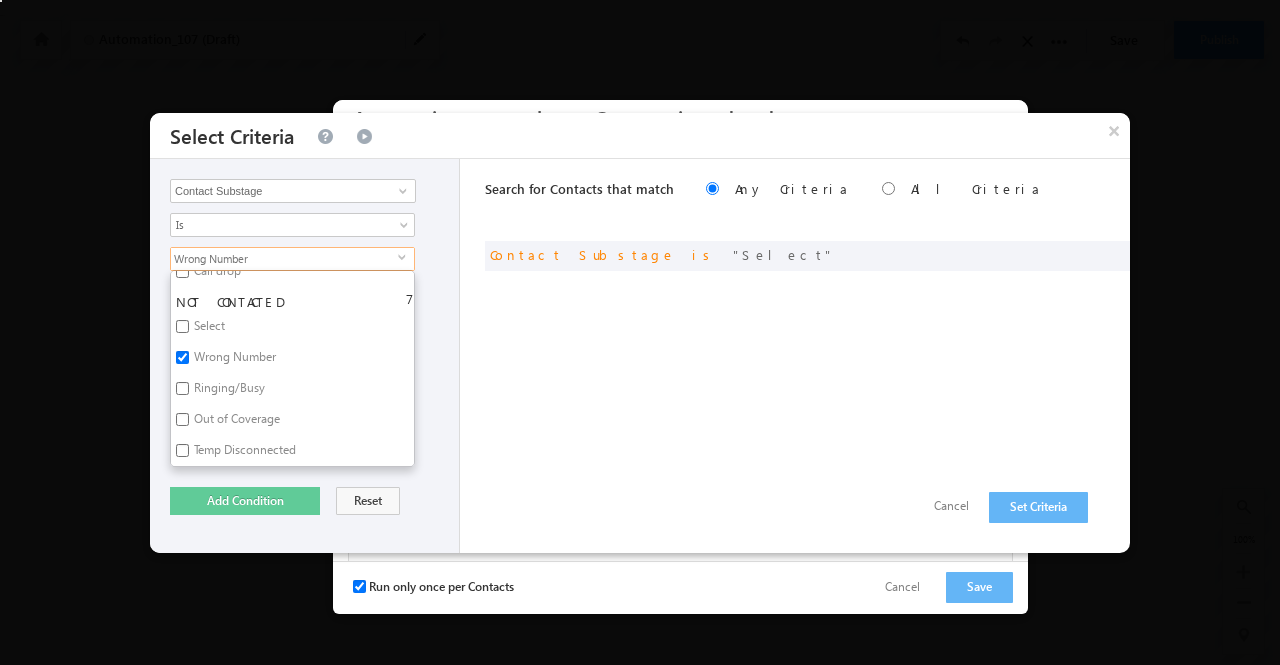 checkbox on "true" 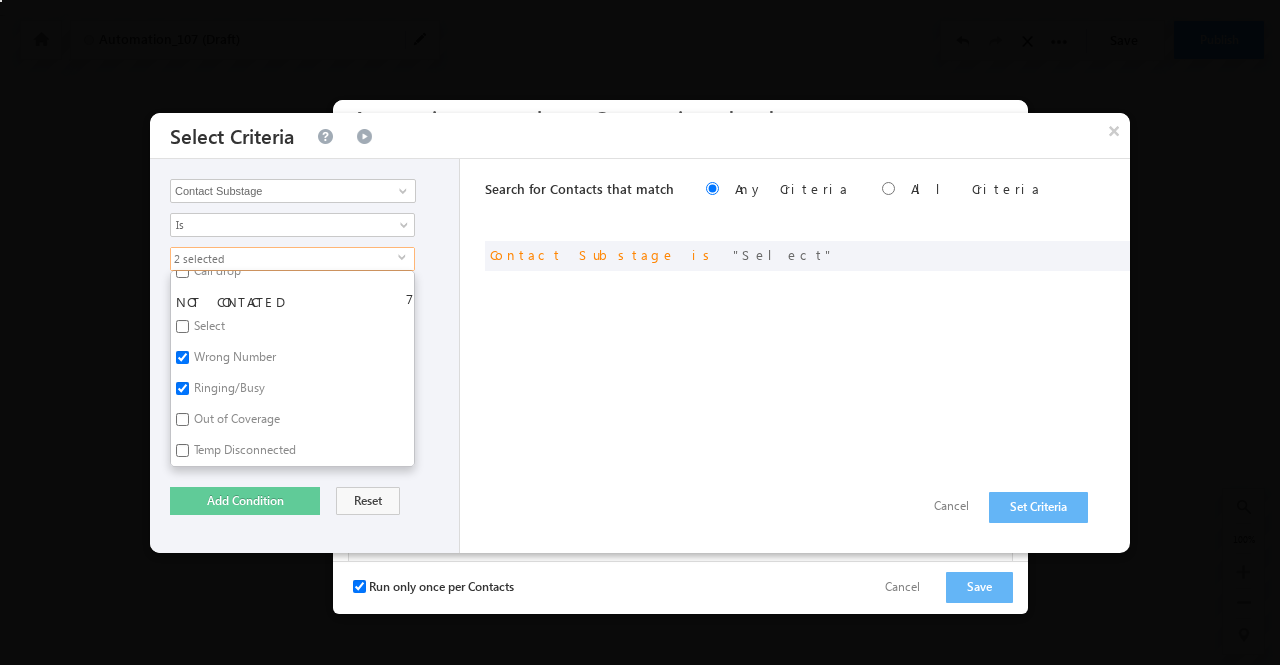 click on "Out of Coverage" at bounding box center [235, 422] 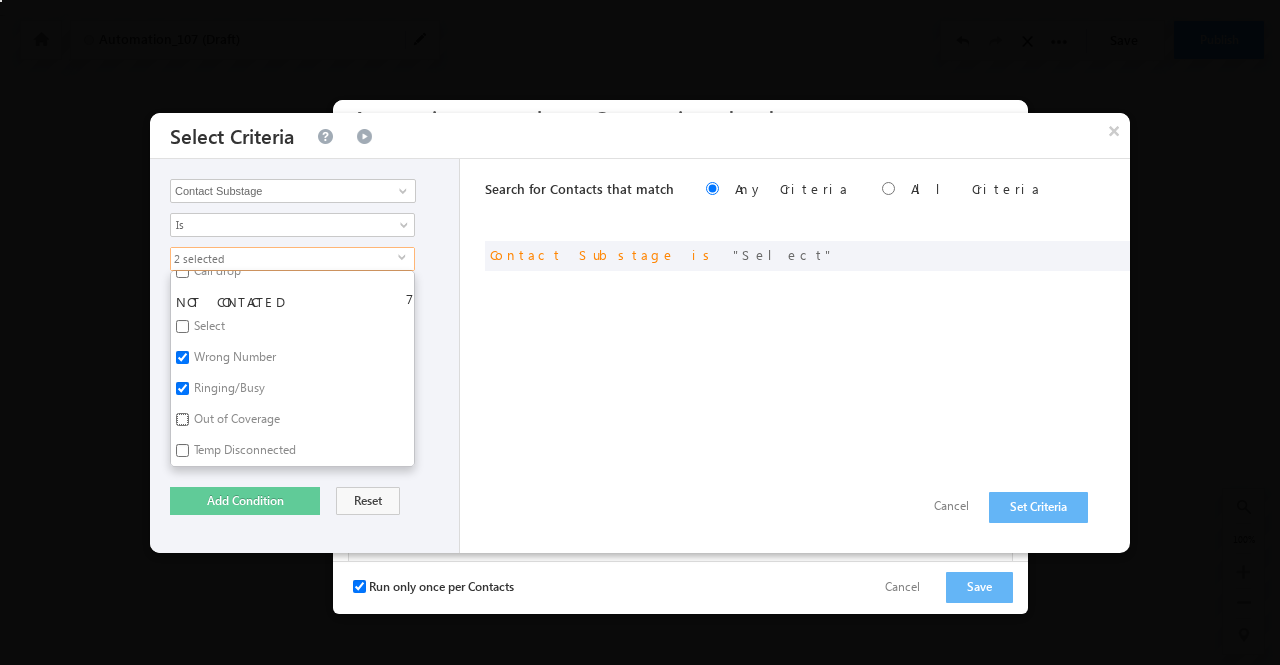 click on "Out of Coverage" at bounding box center (182, 419) 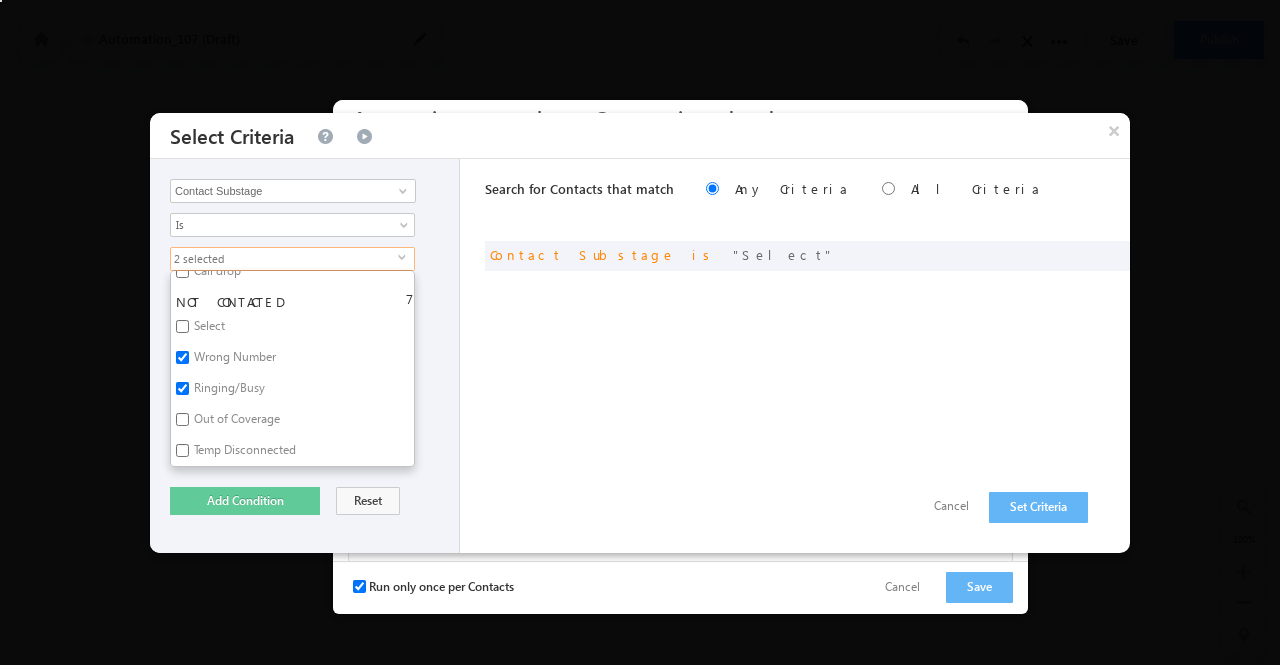 checkbox on "true" 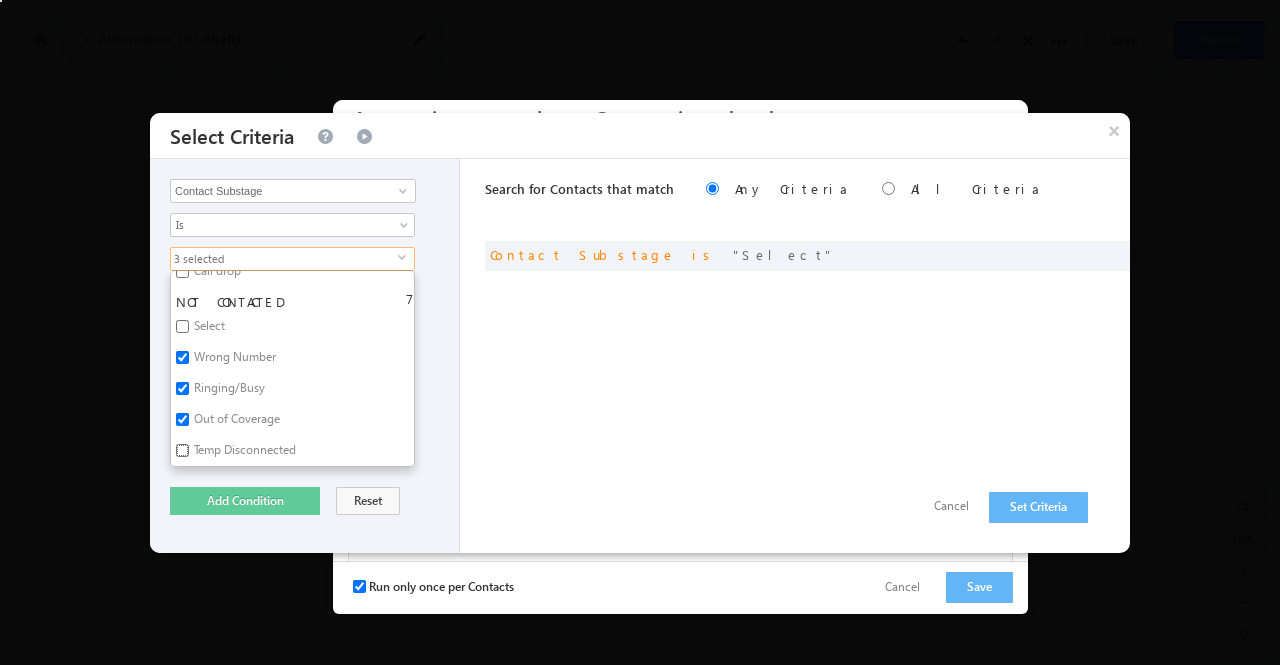 click on "Temp Disconnected" at bounding box center [182, 450] 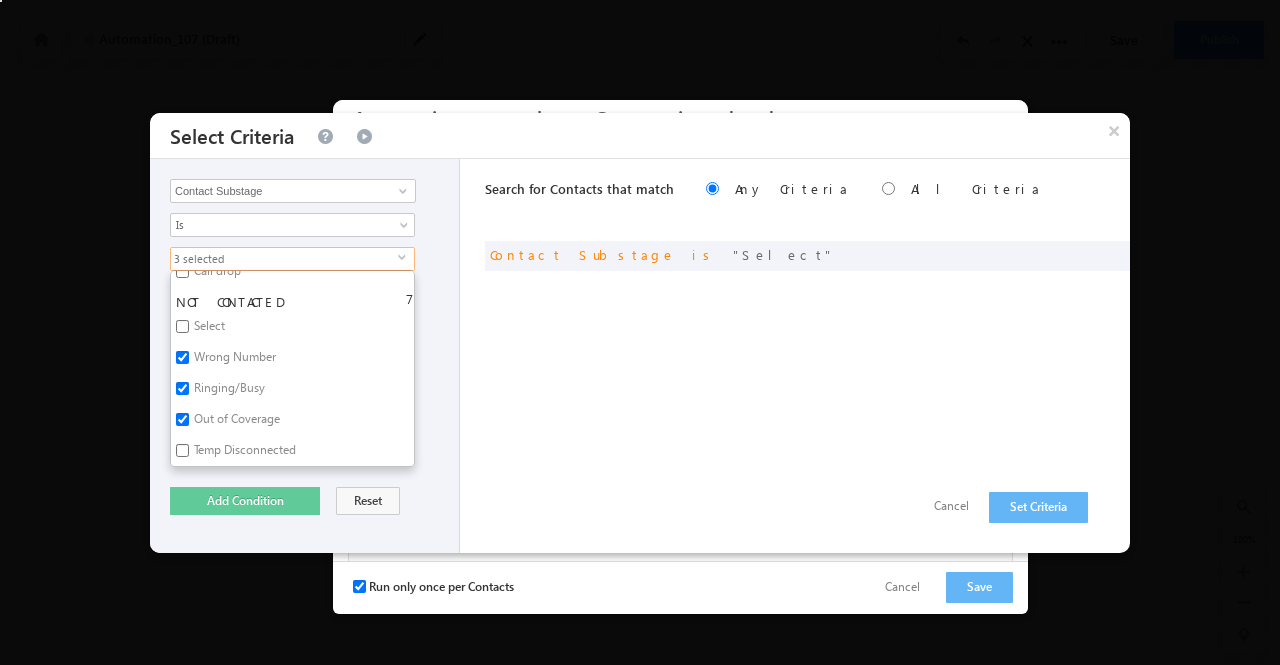 checkbox on "true" 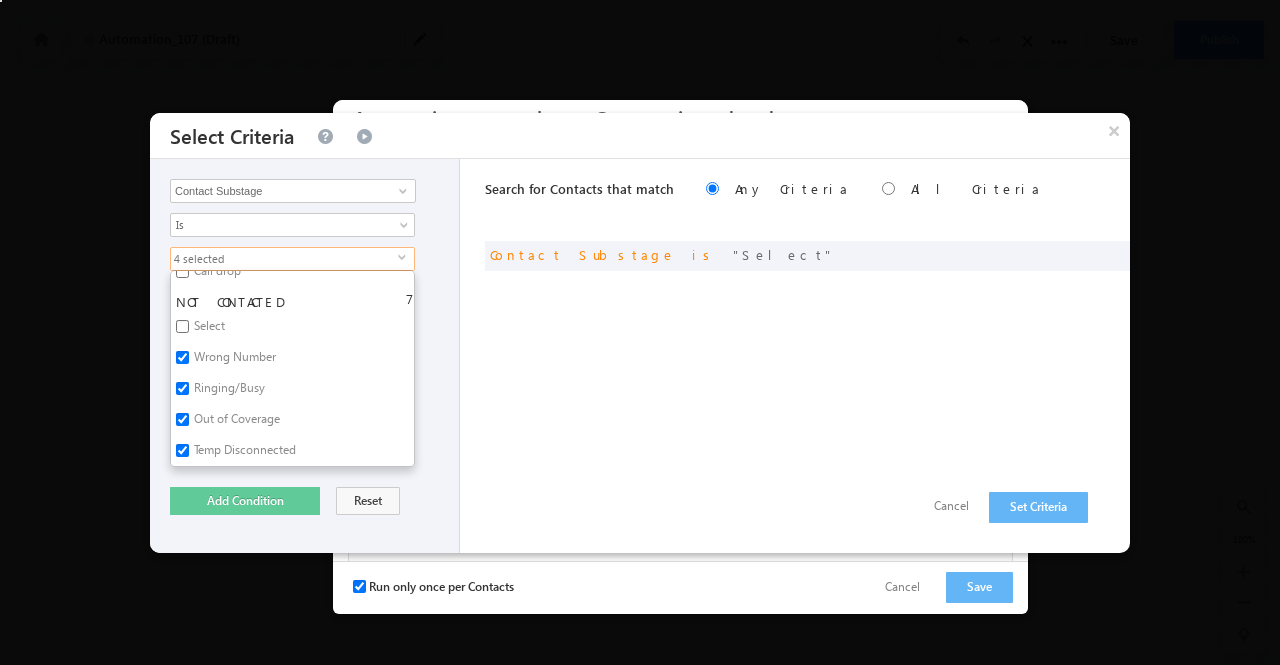 scroll, scrollTop: 1110, scrollLeft: 0, axis: vertical 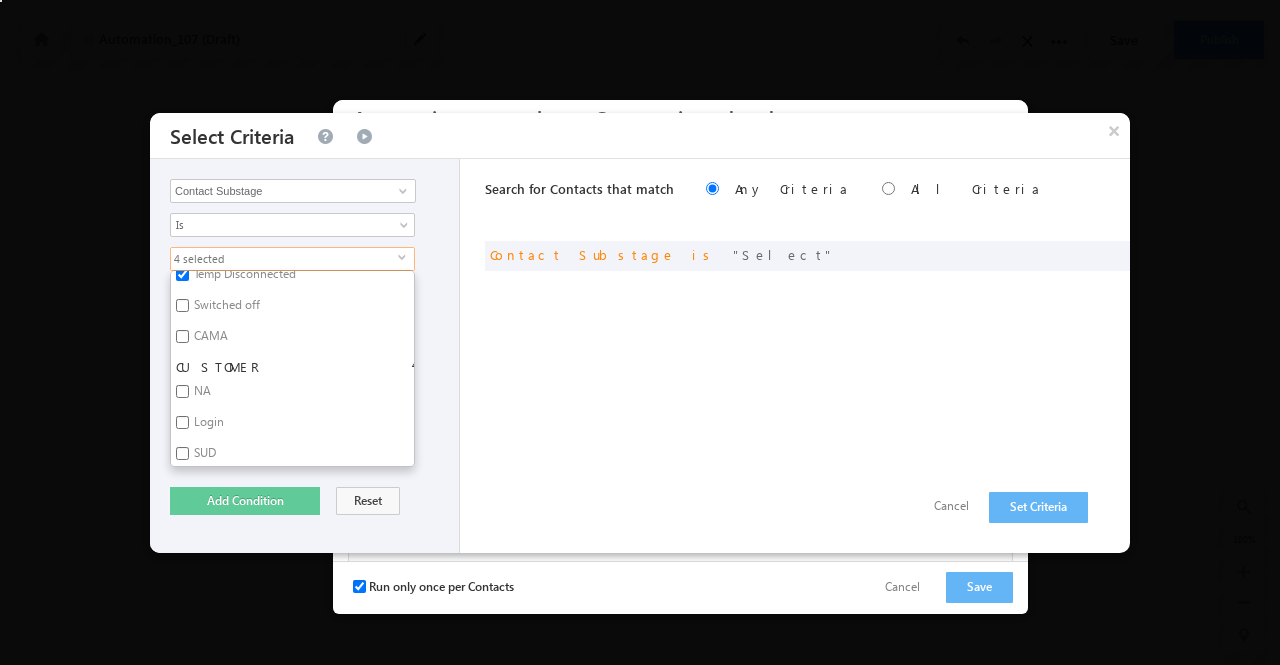 click on "CAMA" at bounding box center [209, 339] 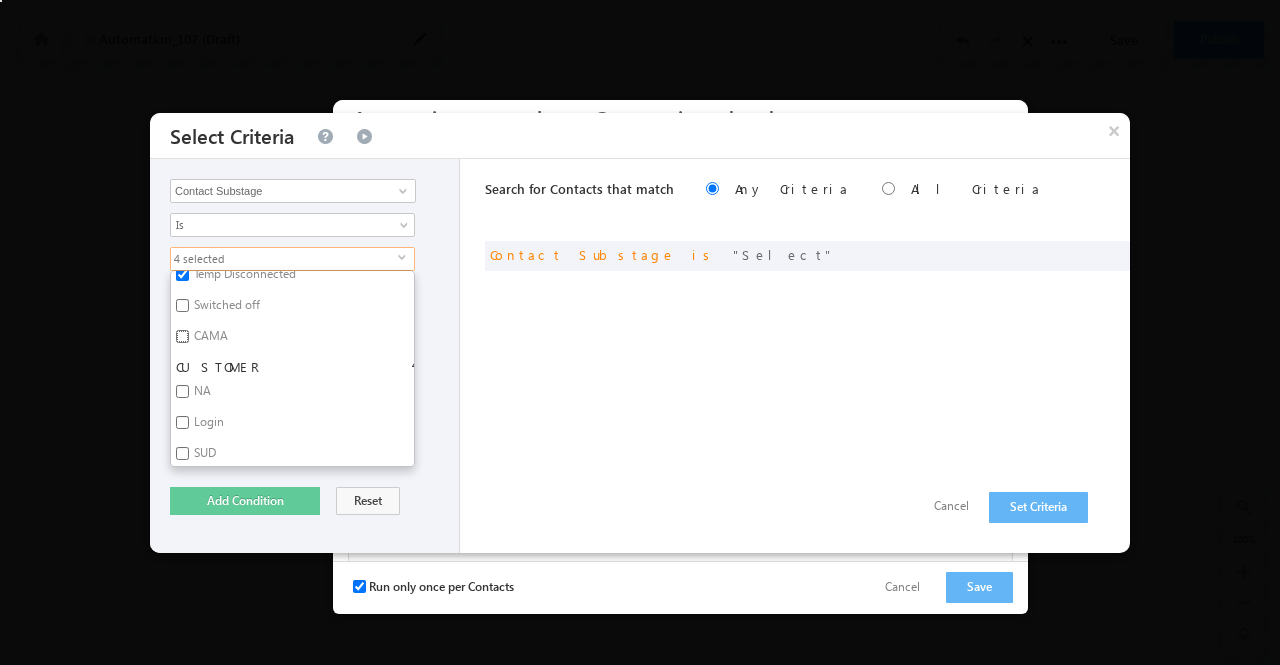 click on "CAMA" at bounding box center [182, 336] 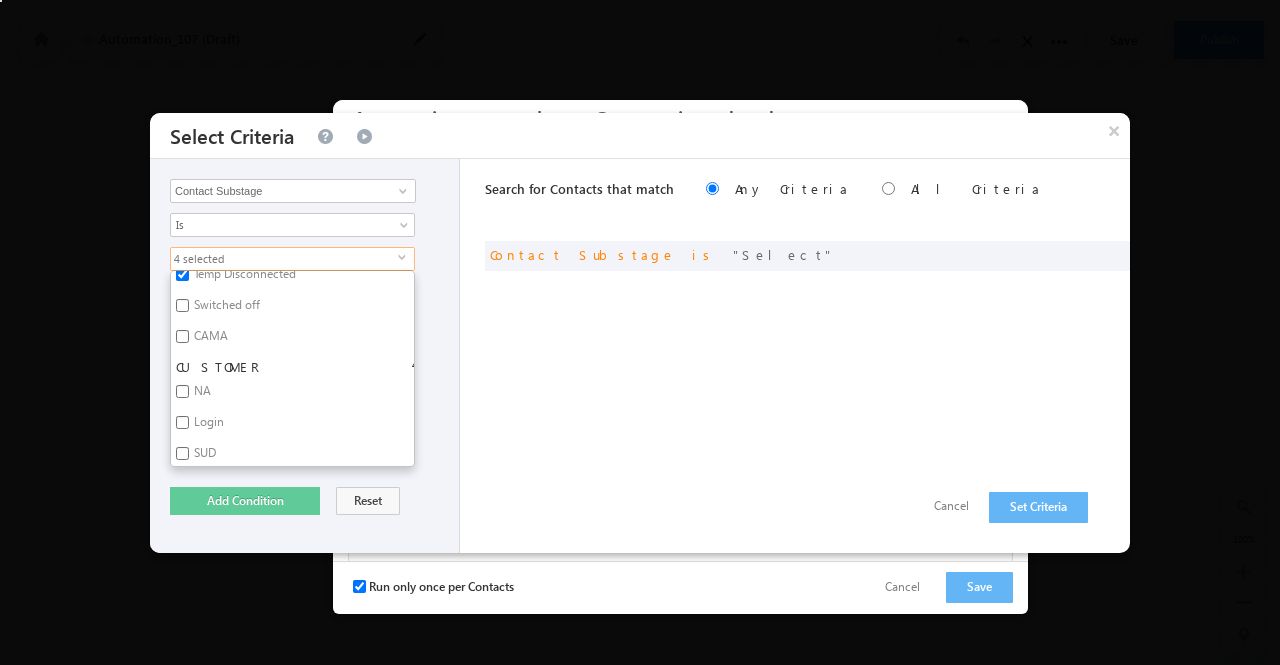 checkbox on "true" 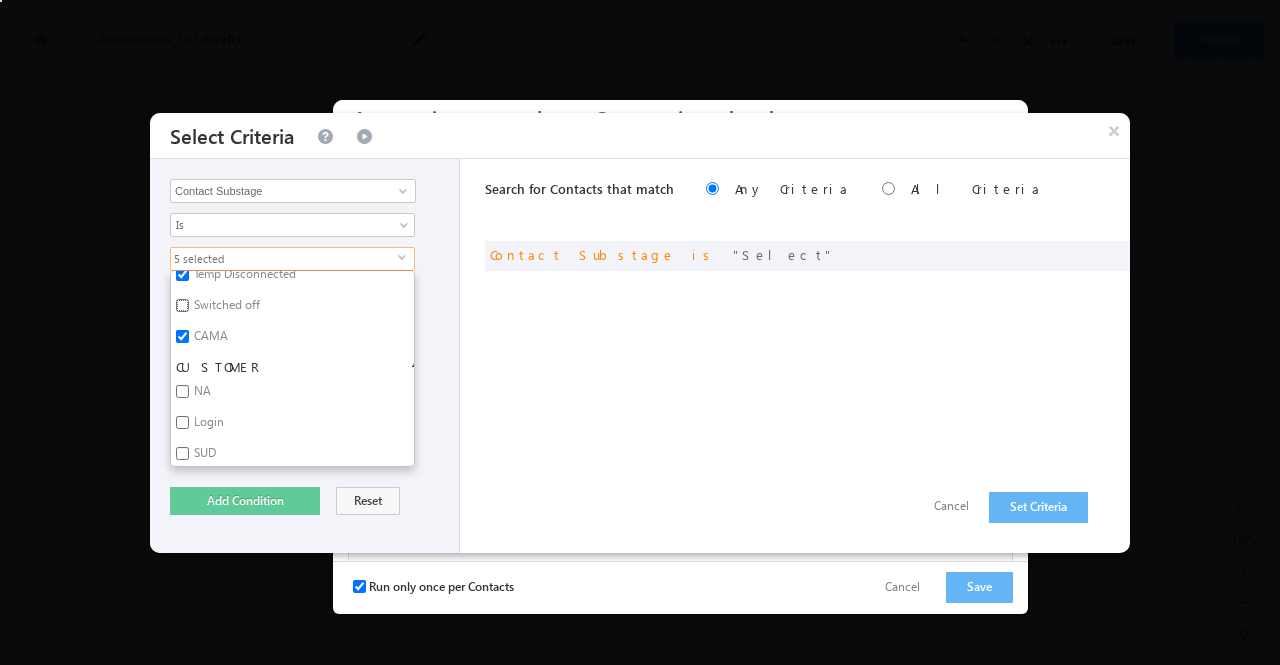 click on "Switched off" at bounding box center (182, 305) 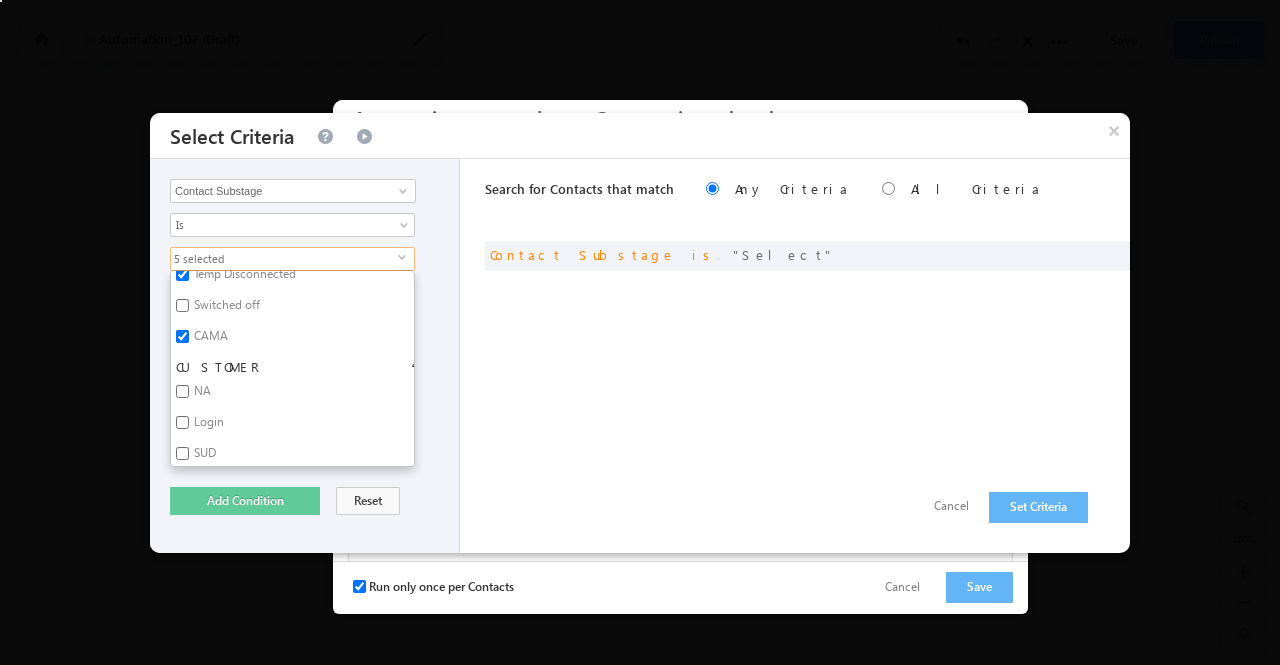 checkbox on "true" 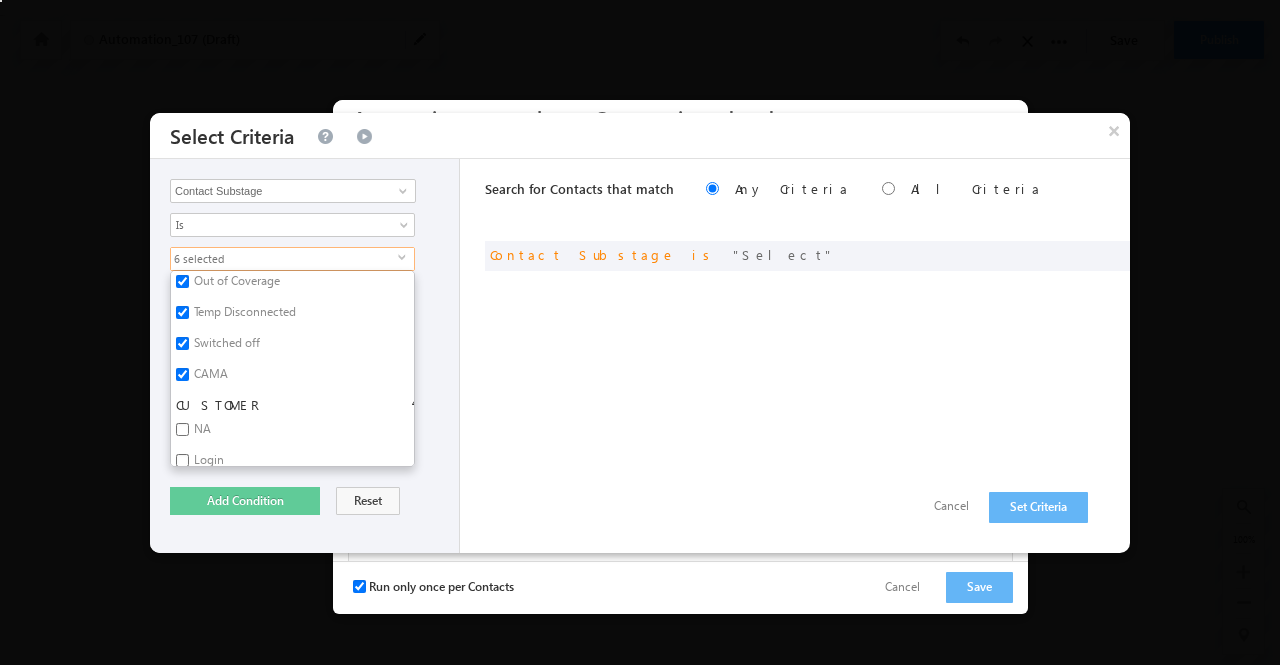 scroll, scrollTop: 1092, scrollLeft: 0, axis: vertical 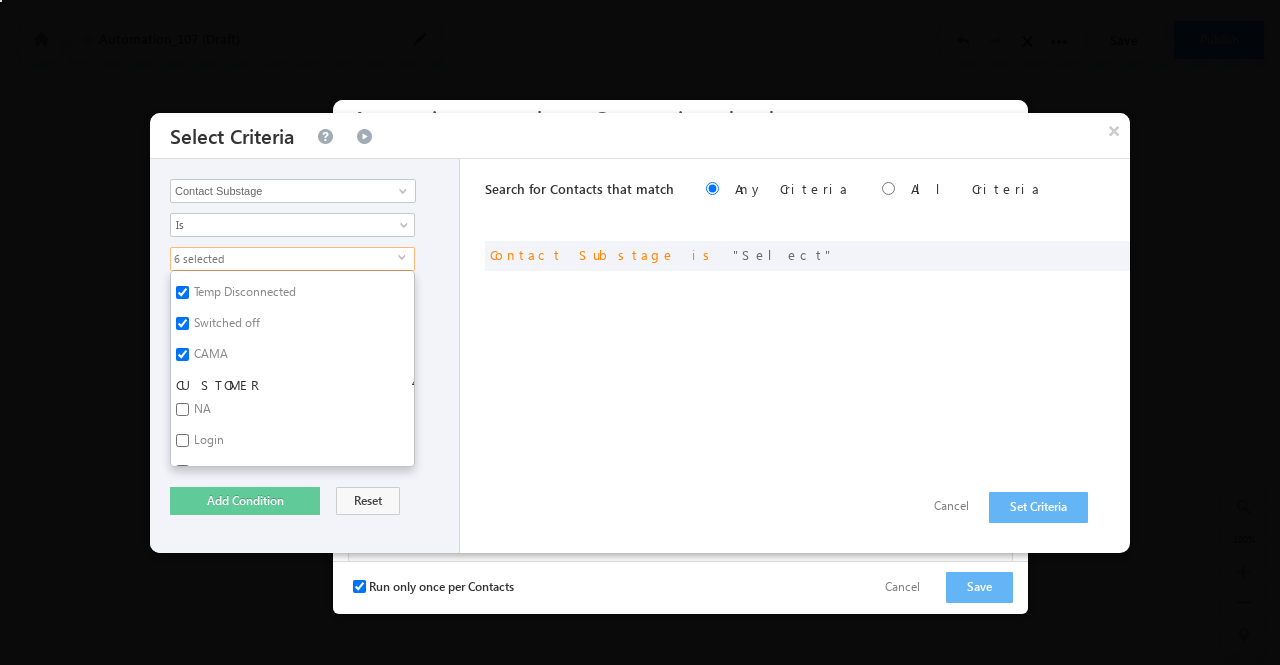 click on "6 selected select OPPORTUNITY 4 Select Engagement Docs Picked up In Progress PROSPECT 2 Select NA BULK LEAD 1 NA NOT INTERESTED 9 Select Due to ROI Property not Identified Higher eligibility/loan amount Already taken a loan Only Enquiry Applied at other institution Lost to competition Passive response from customer NOT ELIGIBLE 6 Select Negative profile Negative Location Non serviceable location - OGL Non GHF product Non GFL product CALL BACK 3 Select Call Back - Busy Call drop NOT CONTACTED 7 Select Wrong Number Ringing/Busy Out of Coverage Temp Disconnected Switched off CAMA CUSTOMER 4 NA Login SUD Booked DISQUALIFIED 10 Select Policy Reject Not Interested Not Contactable Lost to Competition BRE Reject Sales Reject Policy norms not met Non APF project Others INVALID 3 Select Invalid Pincode Other Team" at bounding box center [309, 357] 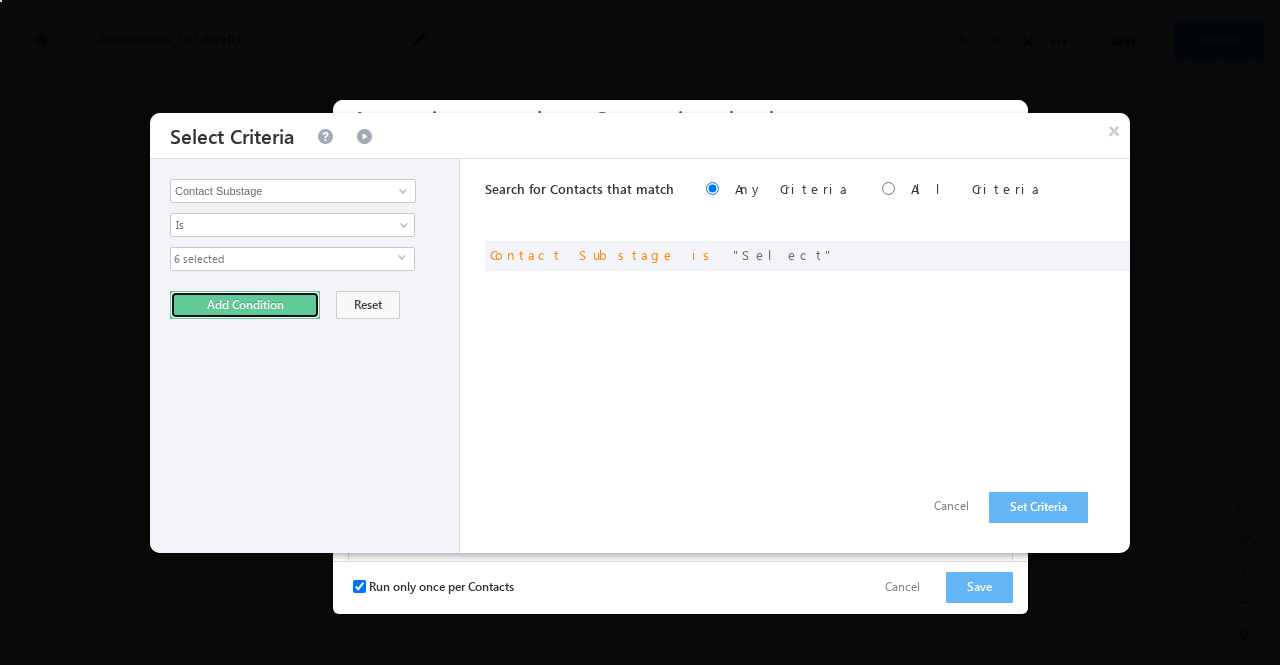 click on "Add Condition" at bounding box center (245, 305) 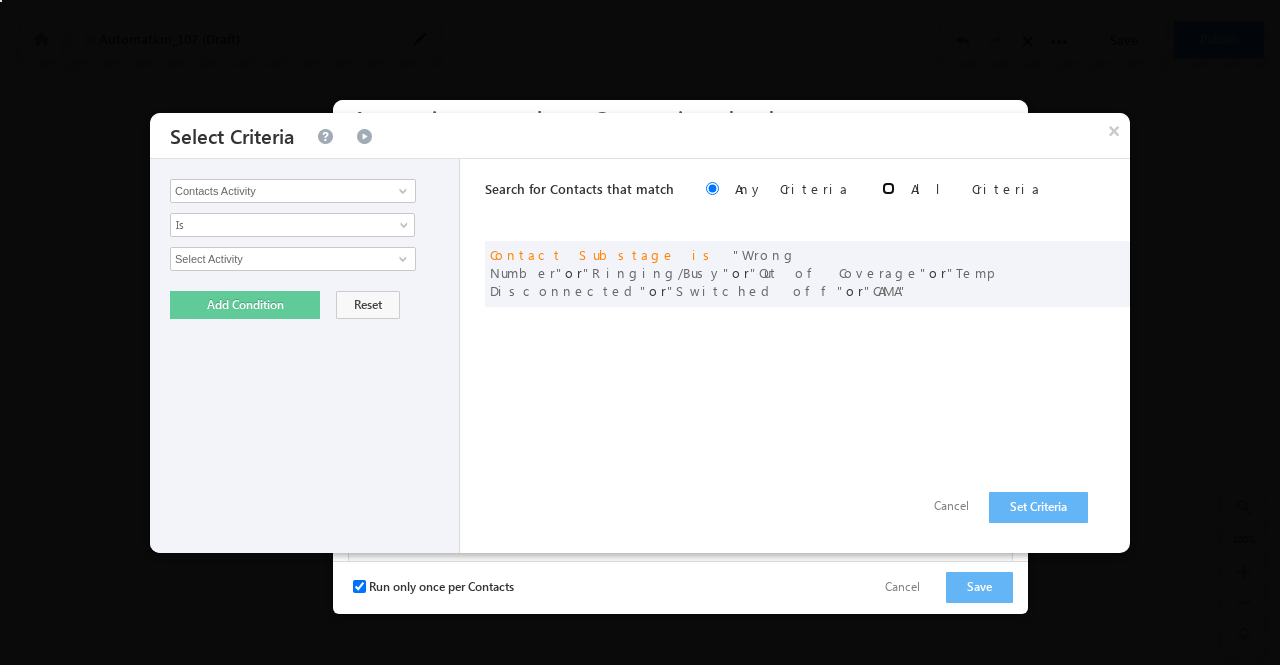 click at bounding box center [888, 188] 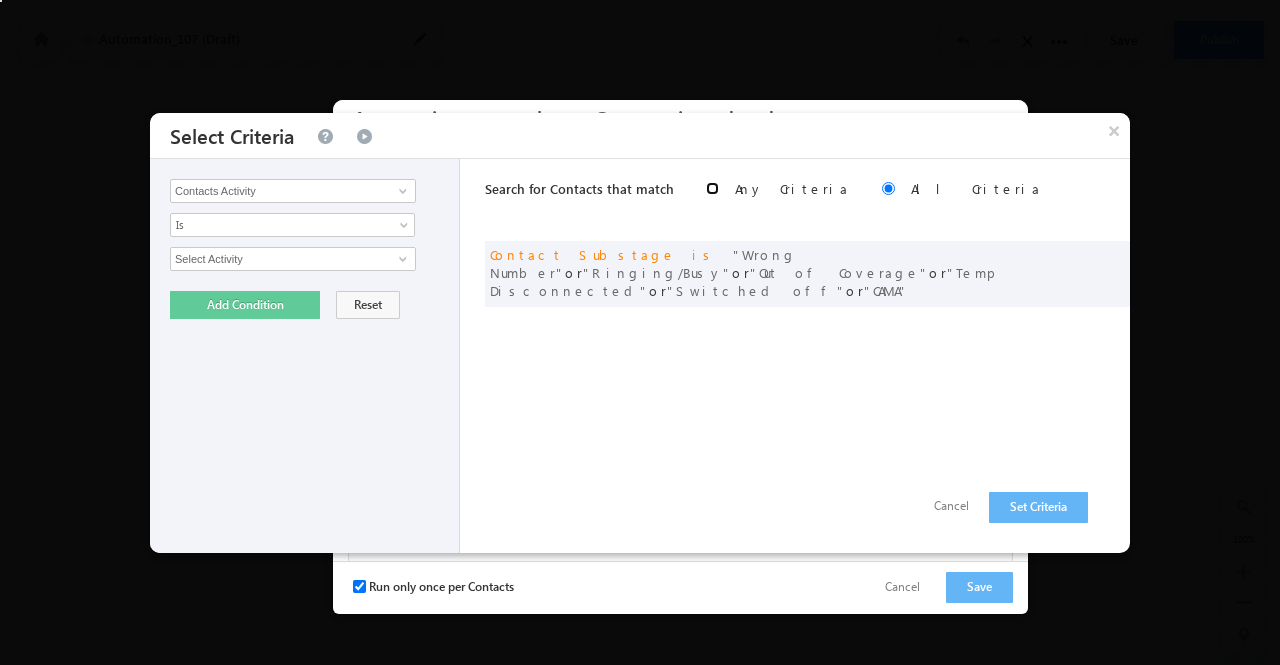 click at bounding box center [712, 188] 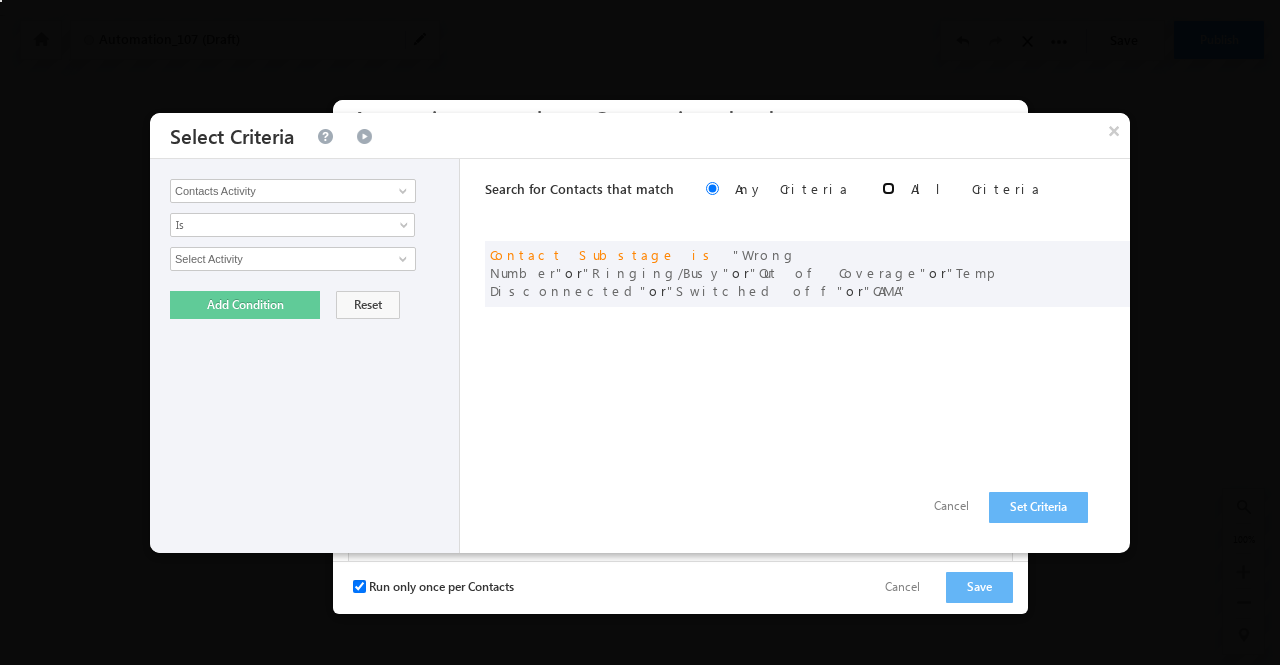 click at bounding box center (888, 188) 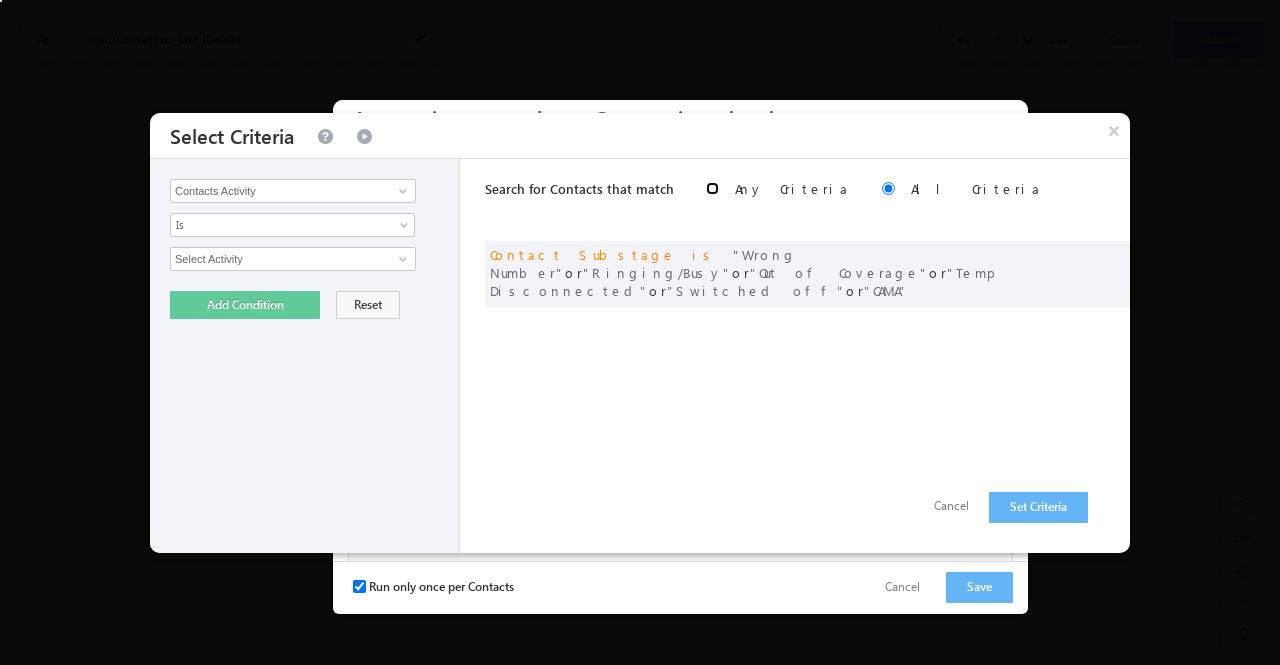 click at bounding box center [712, 188] 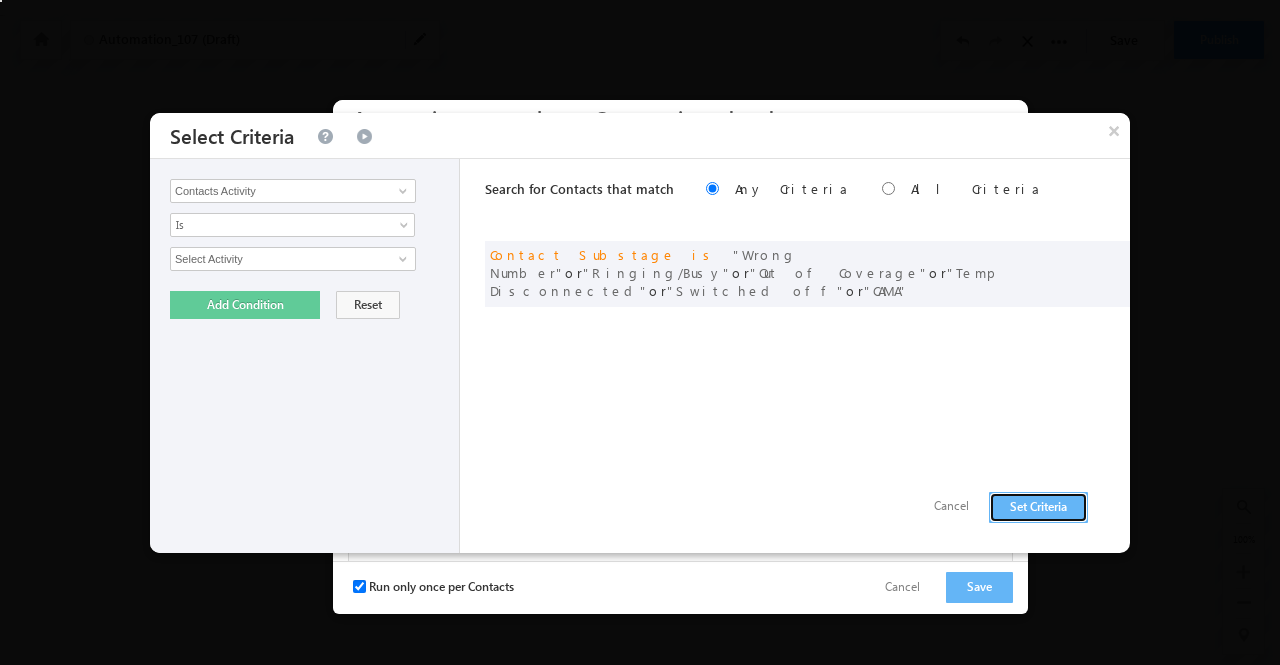 click on "Set Criteria" at bounding box center [1038, 507] 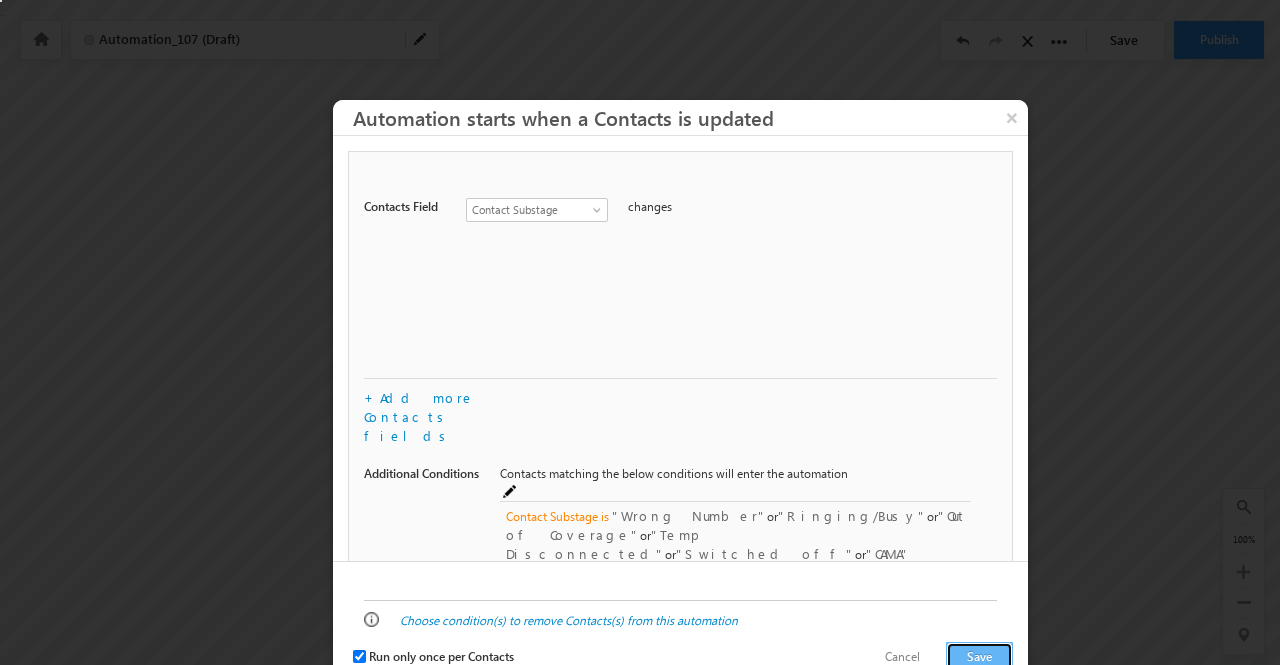 click on "Save" at bounding box center (979, 657) 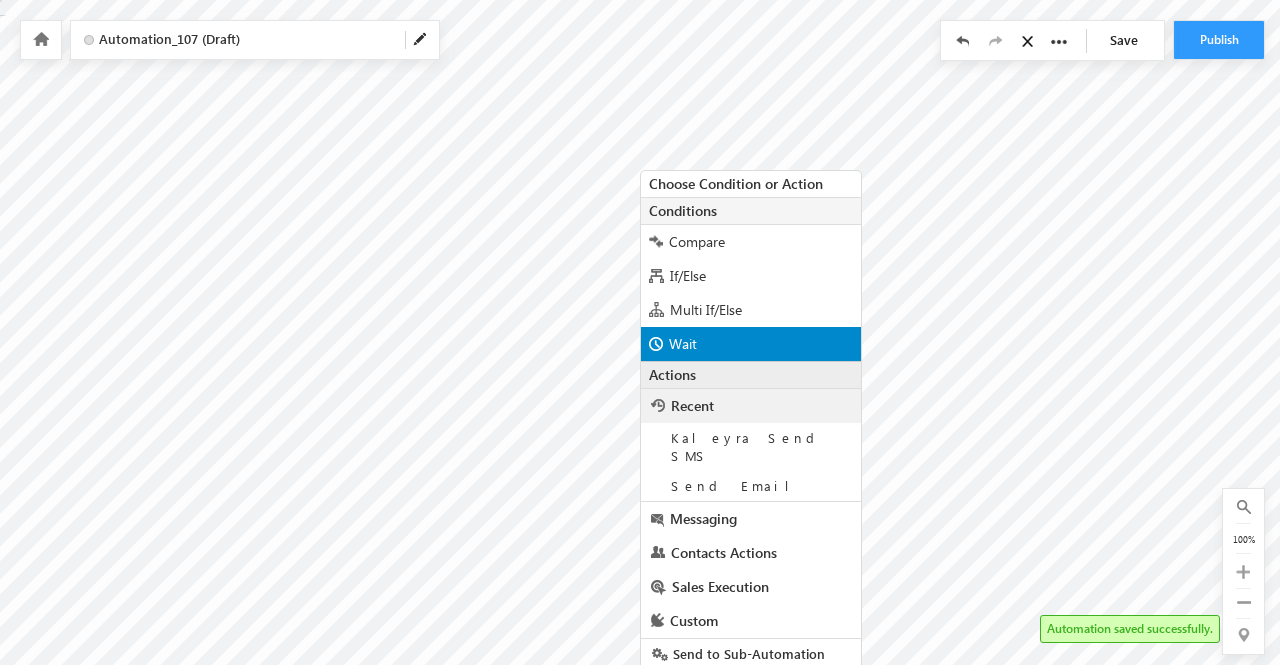 click on "Wait" at bounding box center [751, 344] 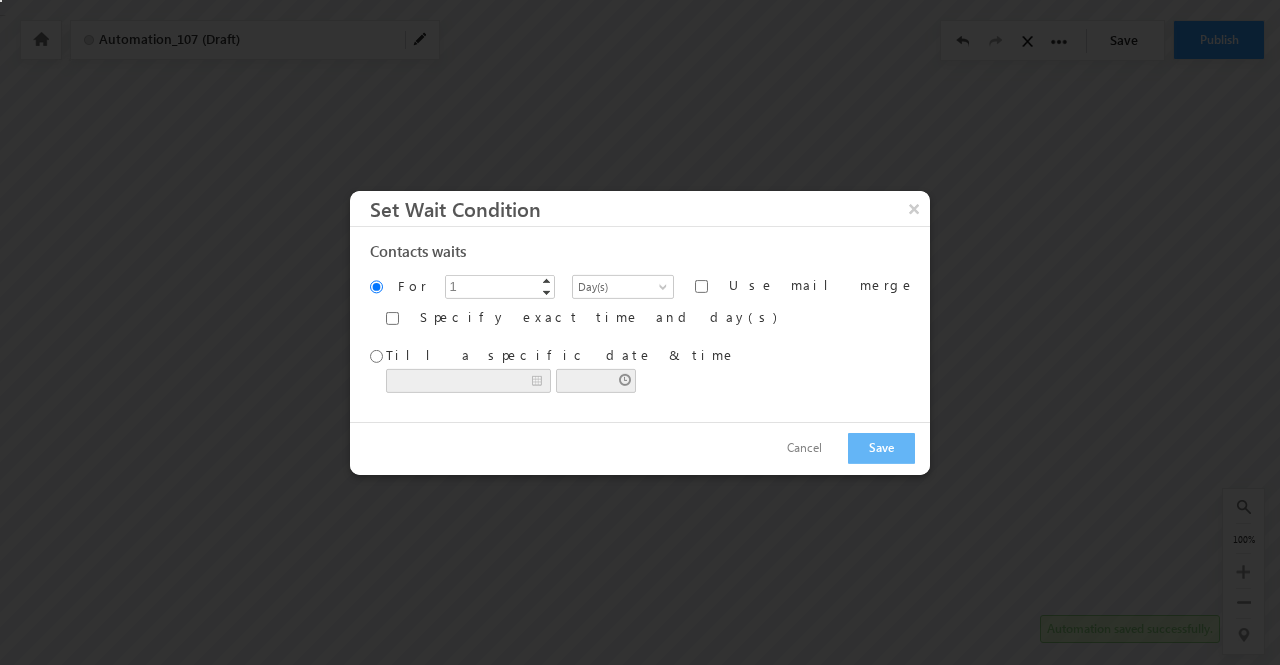 click on "Contacts waits
For
[NUMBER] ▲ ▼
Minutes
Hours
Days
Weeks
Months
Years
Day(s)
Use mail merge
Specify exact time and day(s)
Set days
S
M
T
W
T
F
S
Set time 1 1" at bounding box center (640, 323) 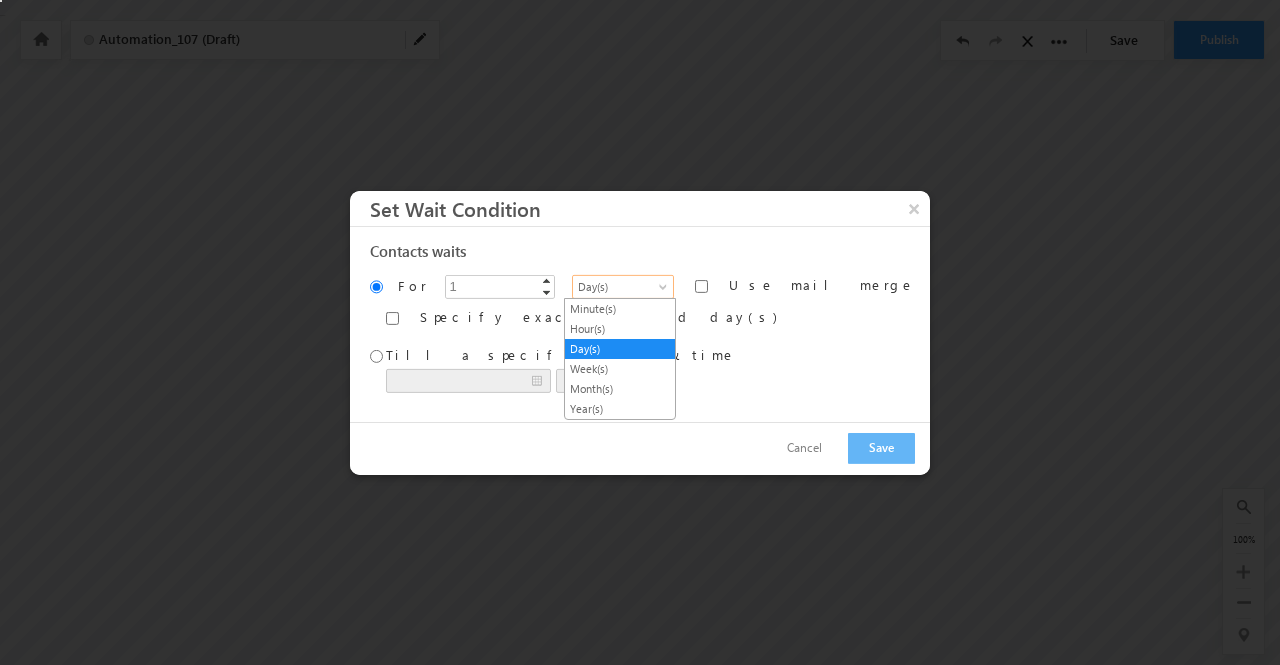 click at bounding box center [665, 290] 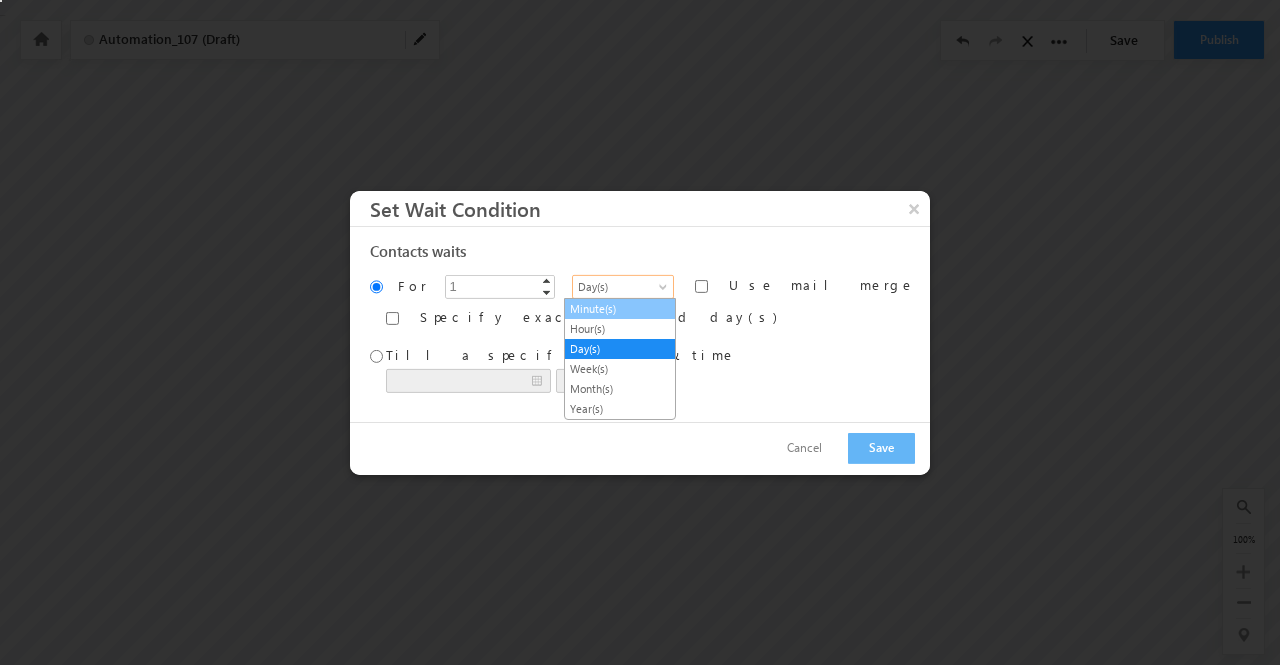 click on "Minute(s)" at bounding box center (620, 309) 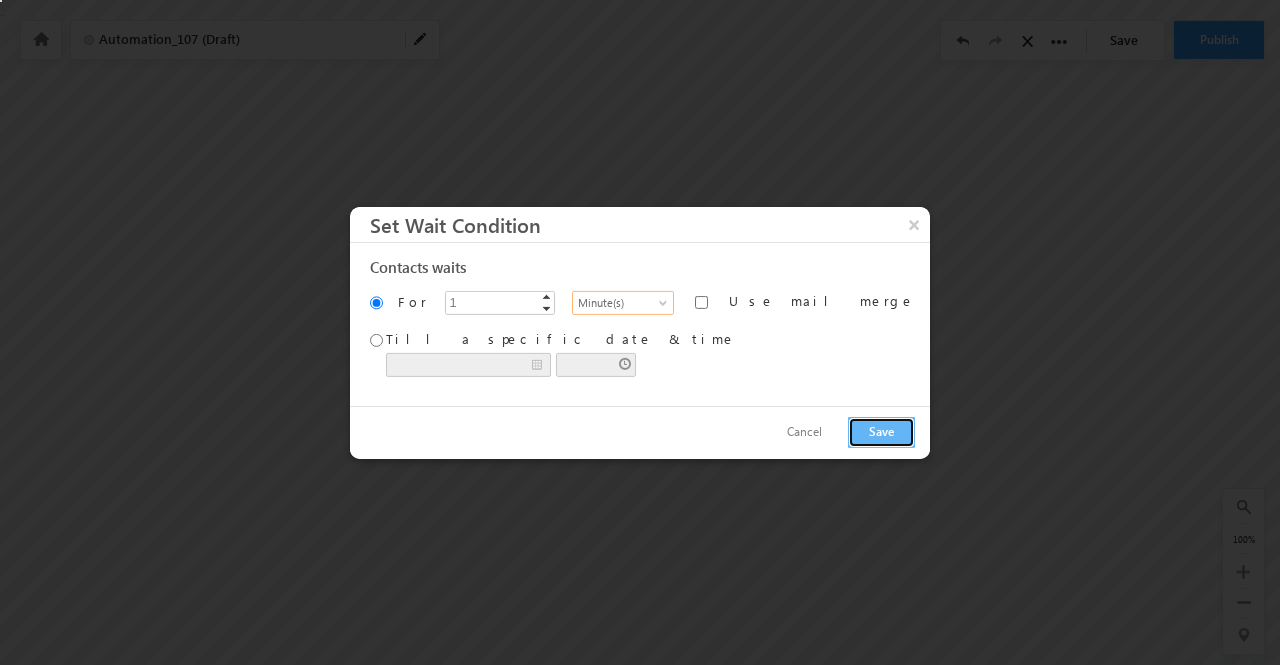 click on "Save" at bounding box center (881, 432) 